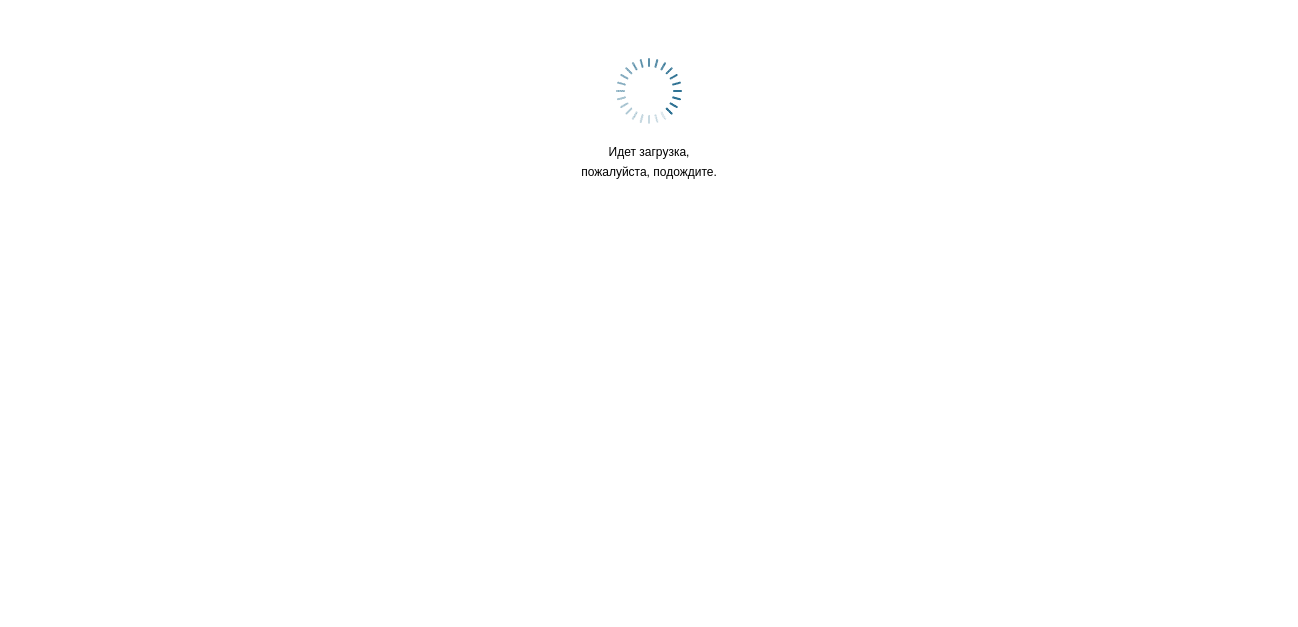 scroll, scrollTop: 0, scrollLeft: 0, axis: both 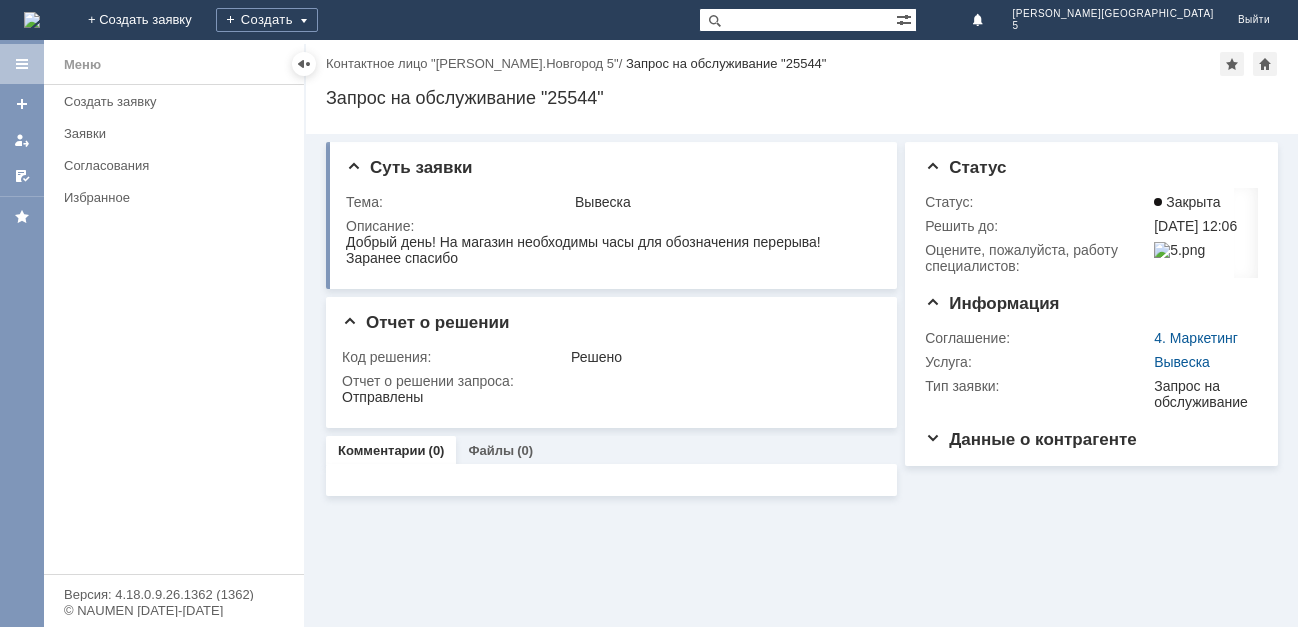 click at bounding box center (32, 20) 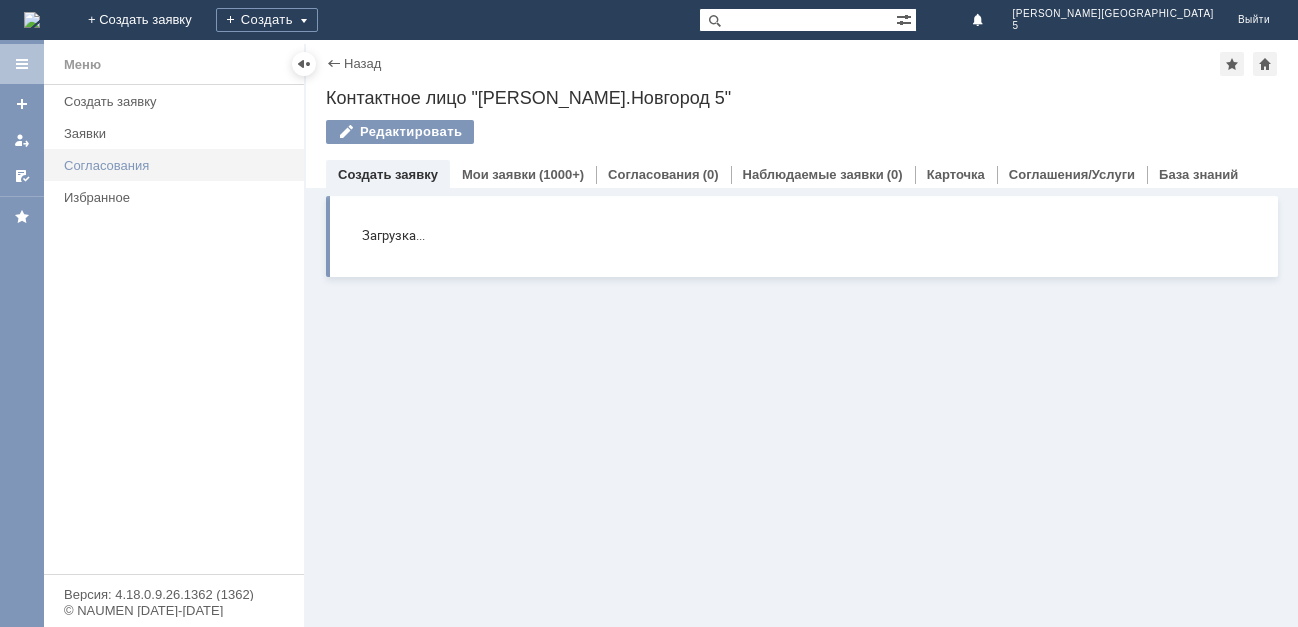 scroll, scrollTop: 0, scrollLeft: 0, axis: both 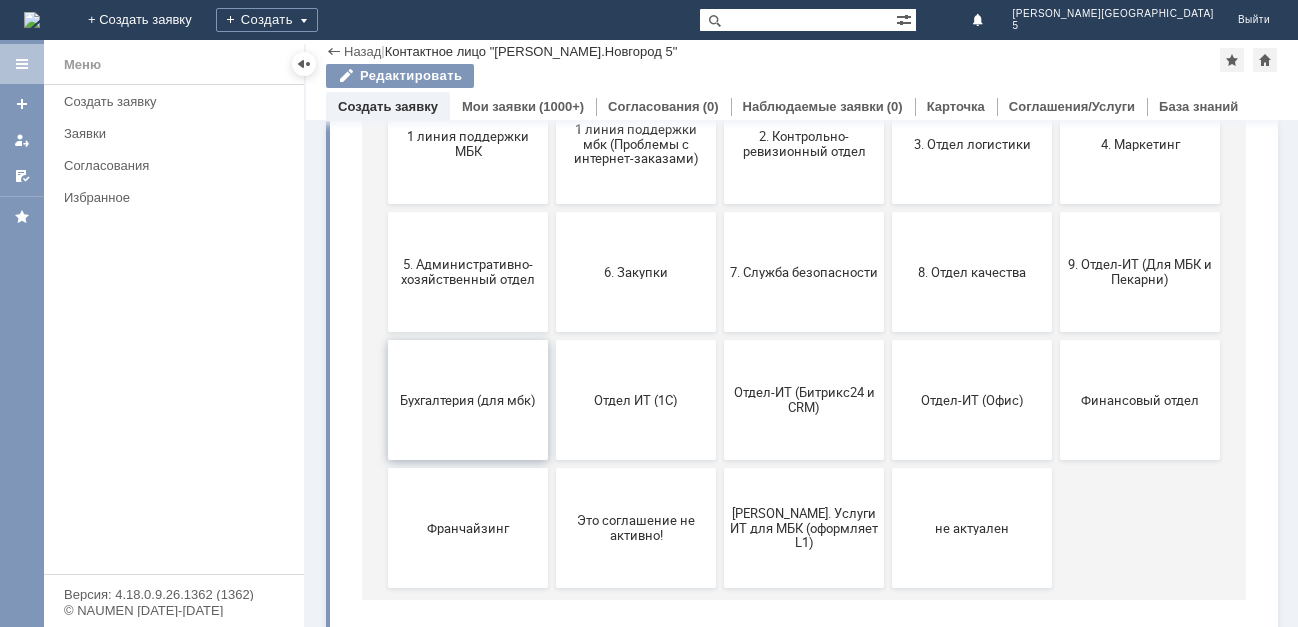 click on "Бухгалтерия (для мбк)" at bounding box center (468, 399) 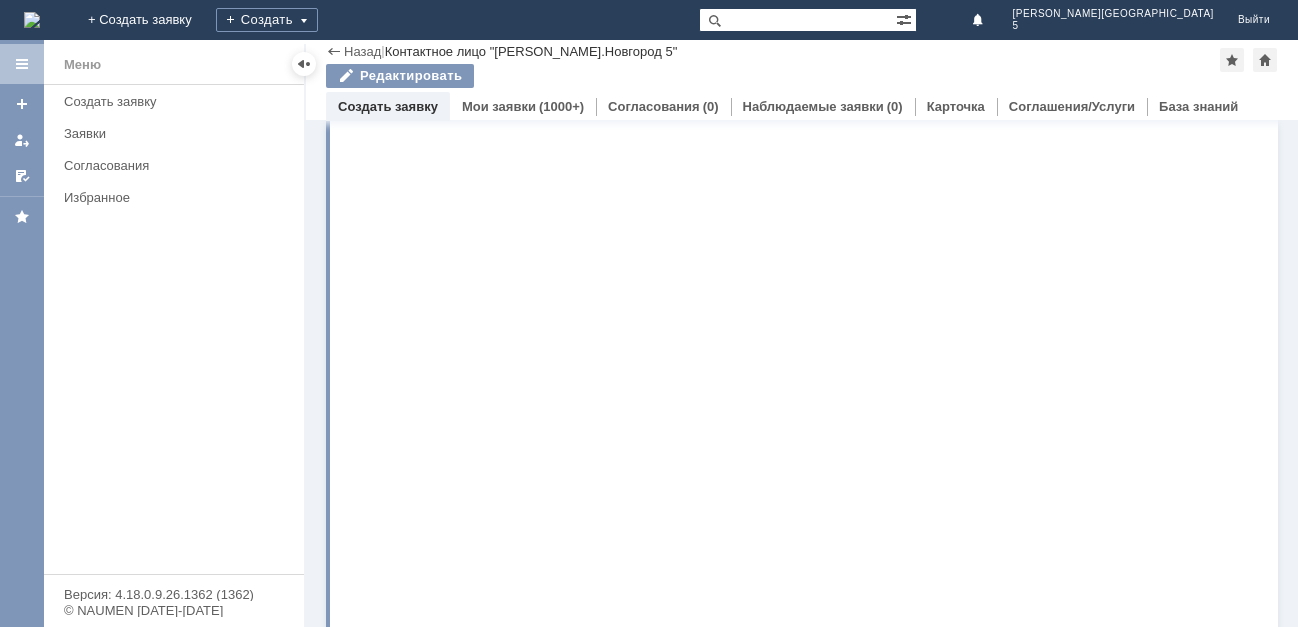 scroll, scrollTop: 0, scrollLeft: 0, axis: both 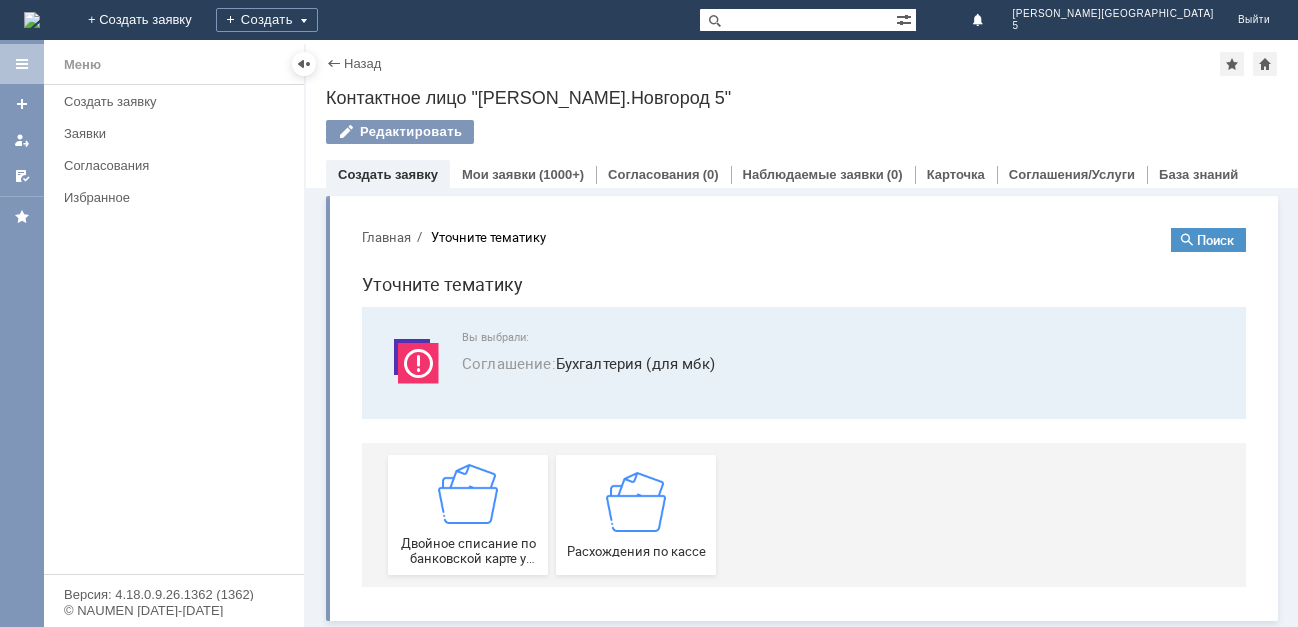 click on "Назад" at bounding box center [353, 63] 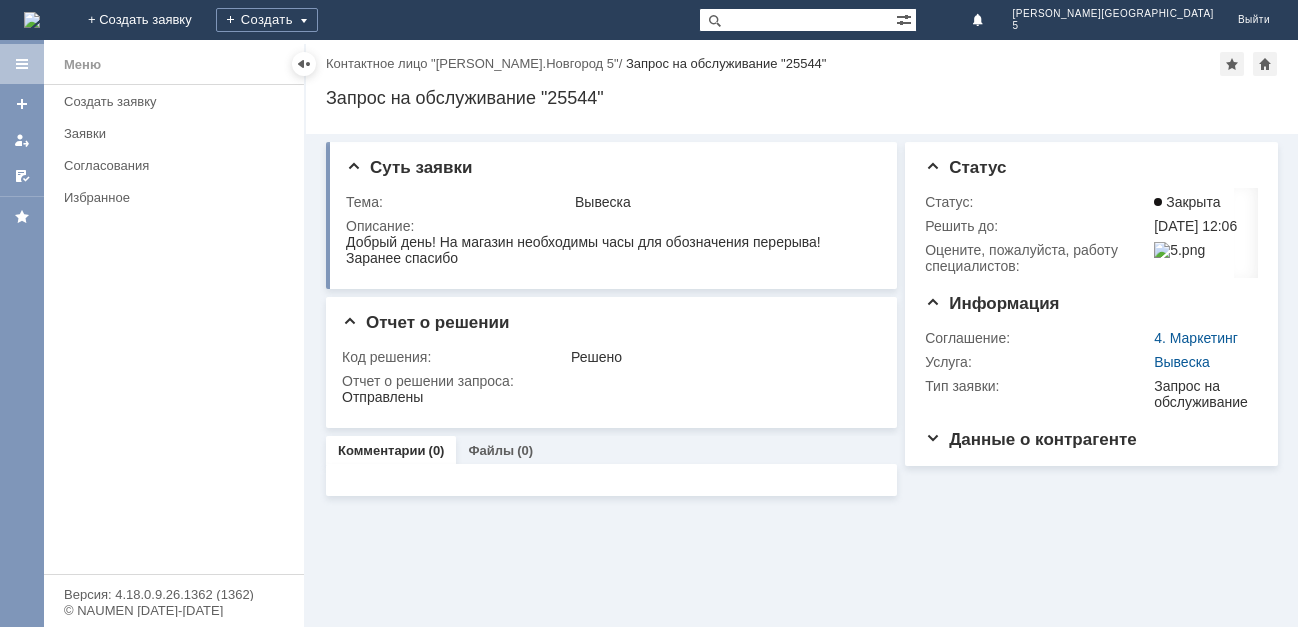 scroll, scrollTop: 0, scrollLeft: 0, axis: both 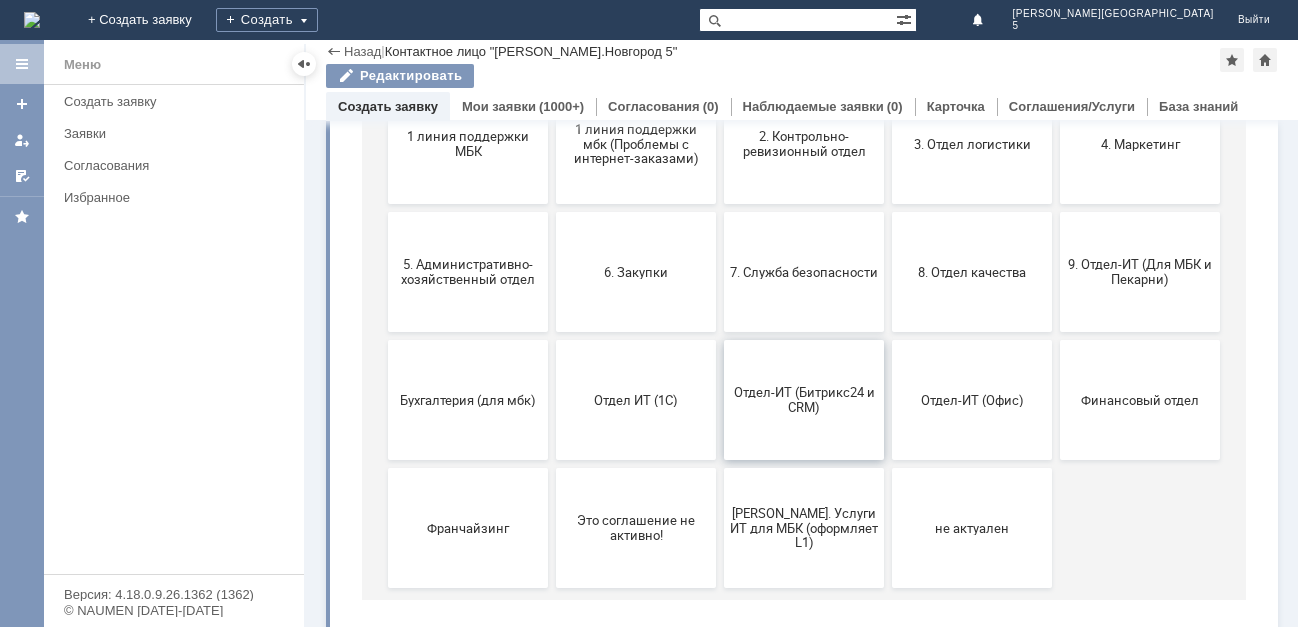 click on "Отдел-ИТ (Битрикс24 и CRM)" at bounding box center [804, 400] 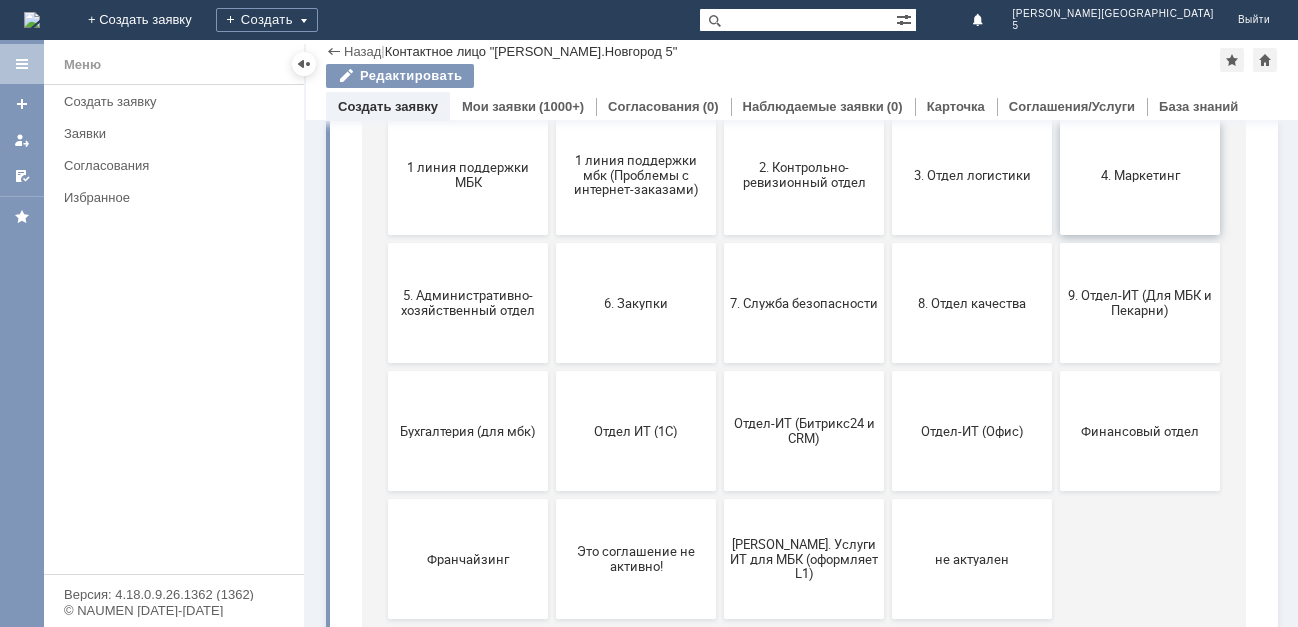 scroll, scrollTop: 300, scrollLeft: 0, axis: vertical 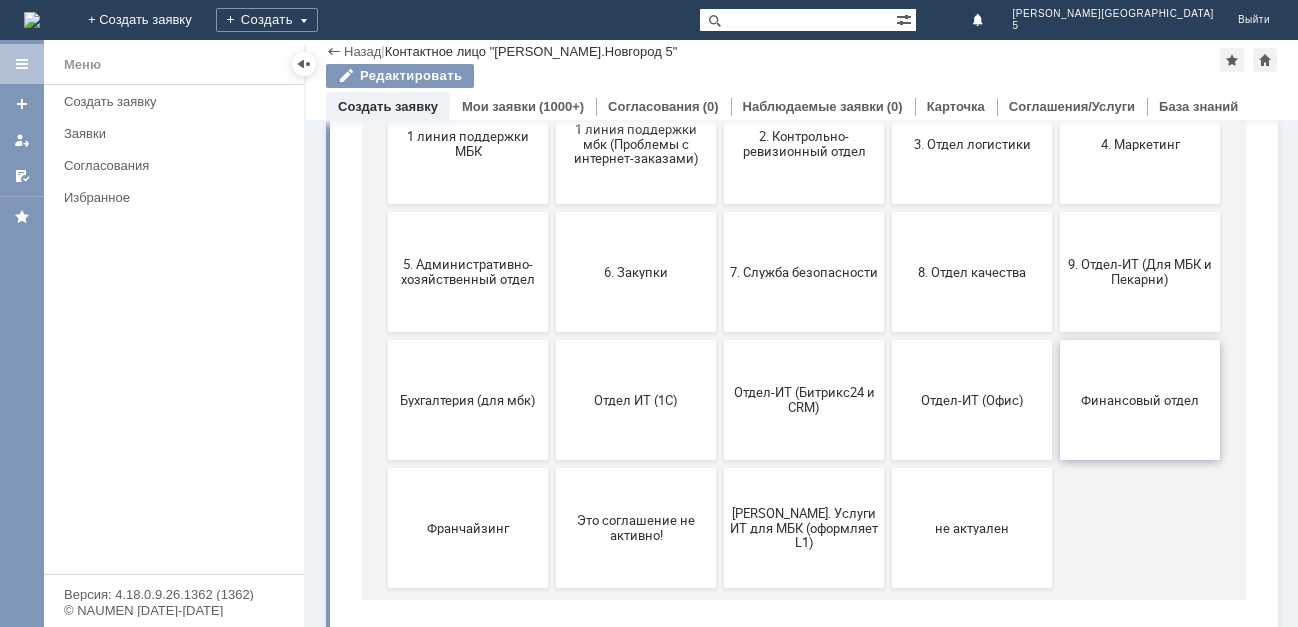 click on "Финансовый отдел" at bounding box center (1140, 399) 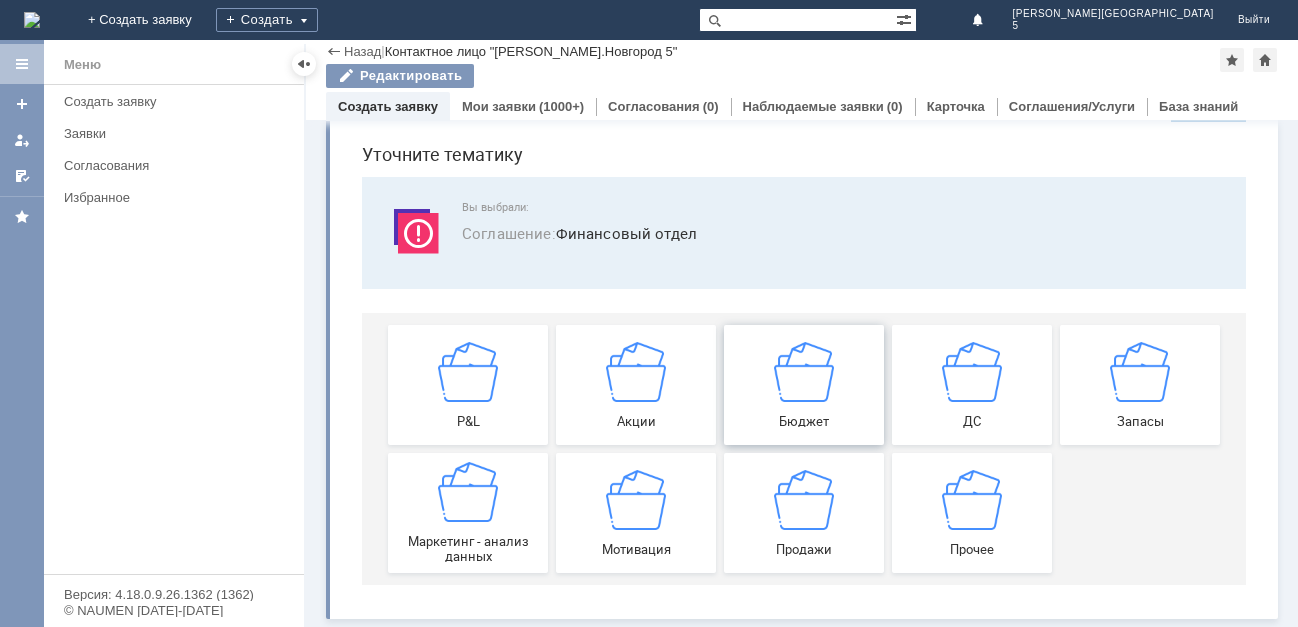 scroll, scrollTop: 63, scrollLeft: 0, axis: vertical 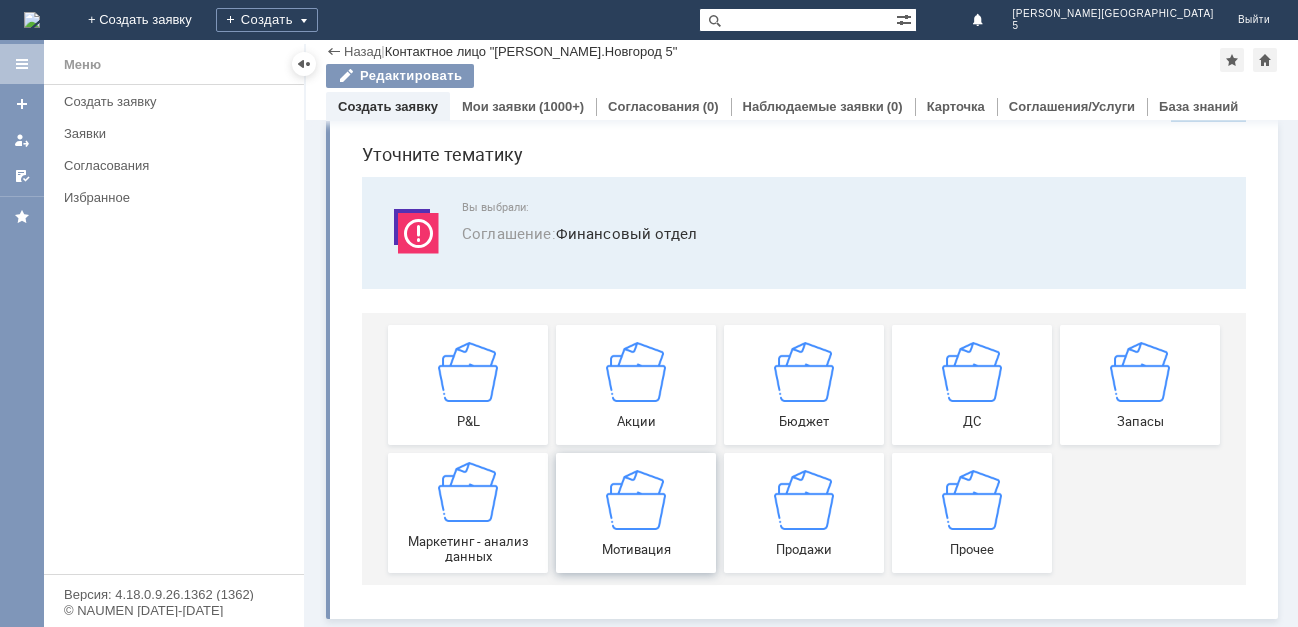 click at bounding box center [636, 499] 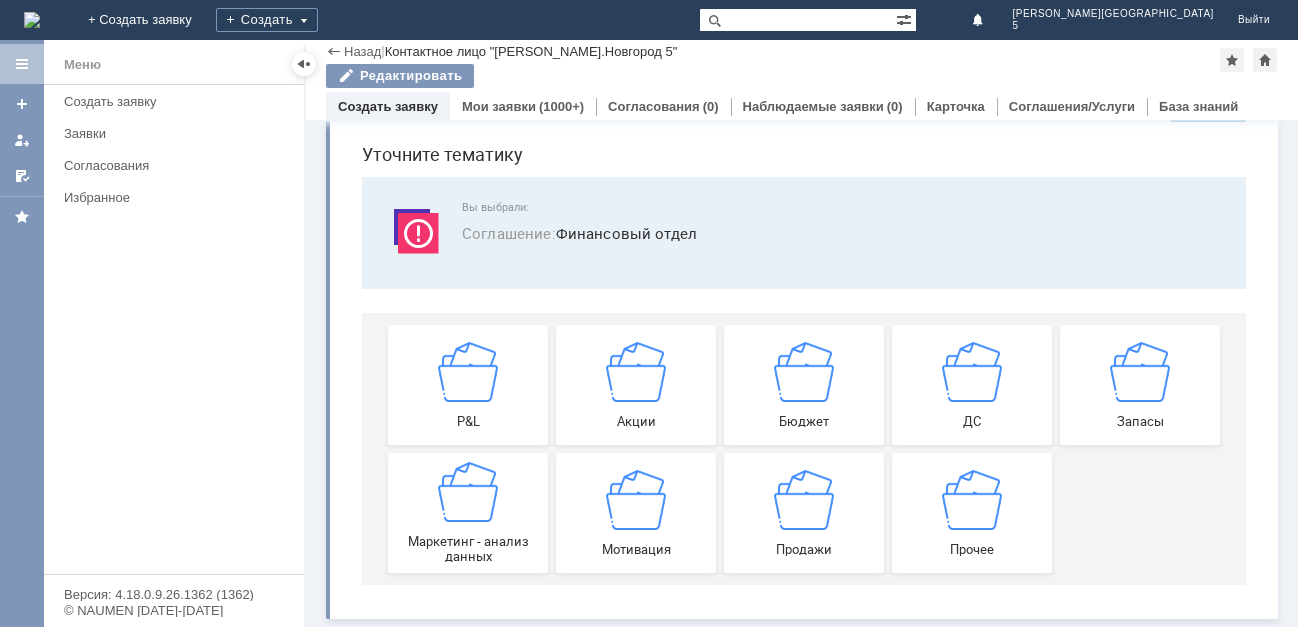 click at bounding box center [32, 20] 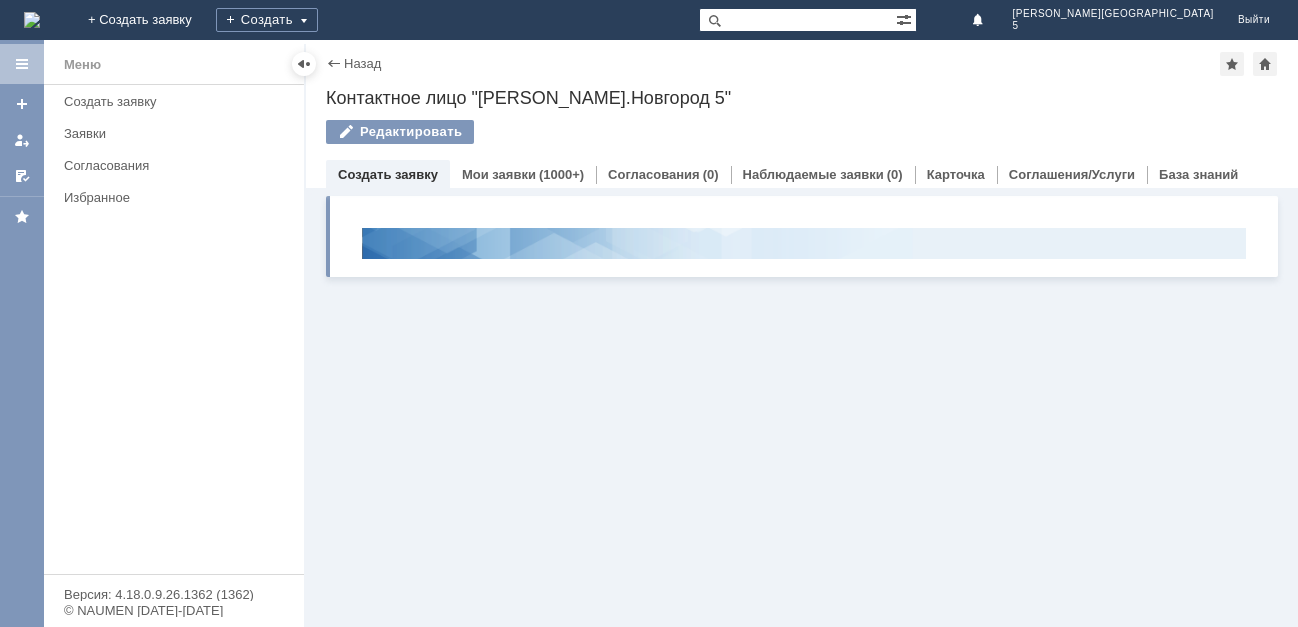 scroll, scrollTop: 0, scrollLeft: 0, axis: both 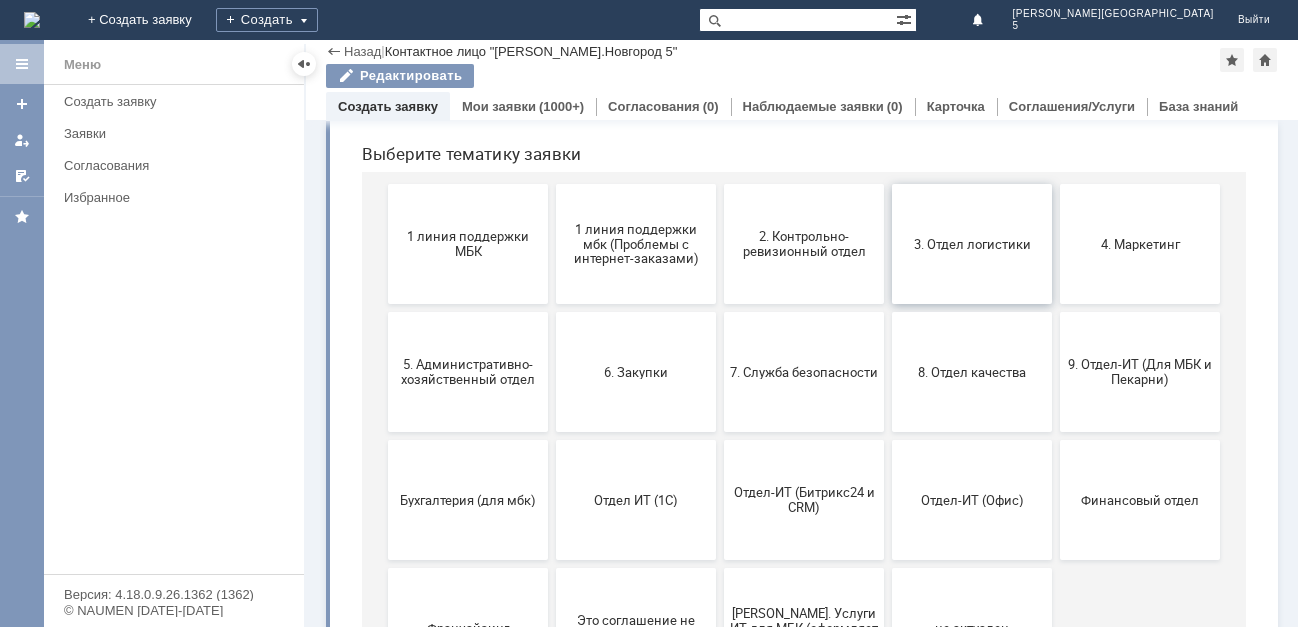 click on "3. Отдел логистики" at bounding box center (972, 243) 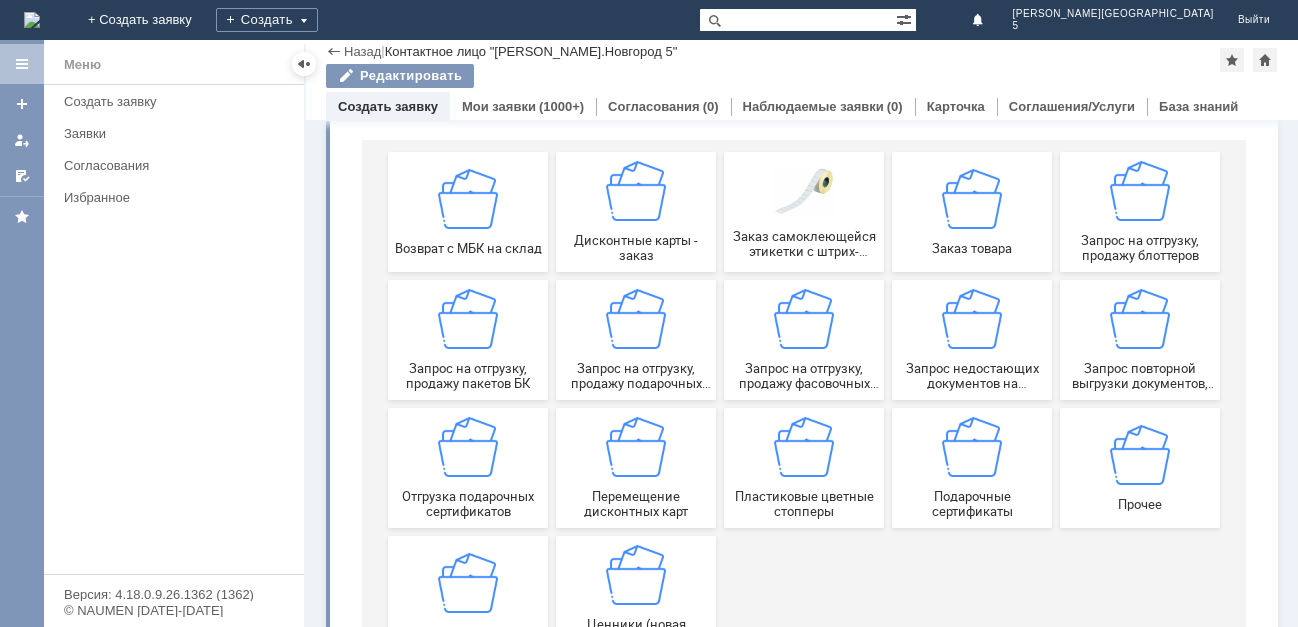 scroll, scrollTop: 200, scrollLeft: 0, axis: vertical 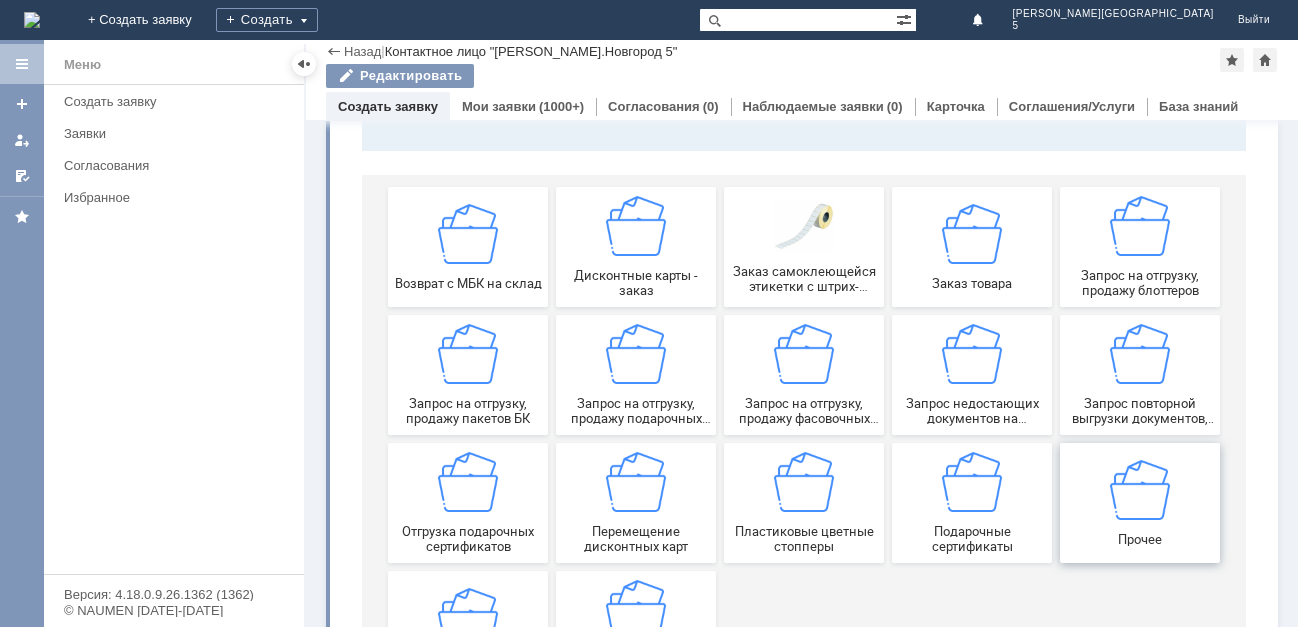 click at bounding box center [1140, 489] 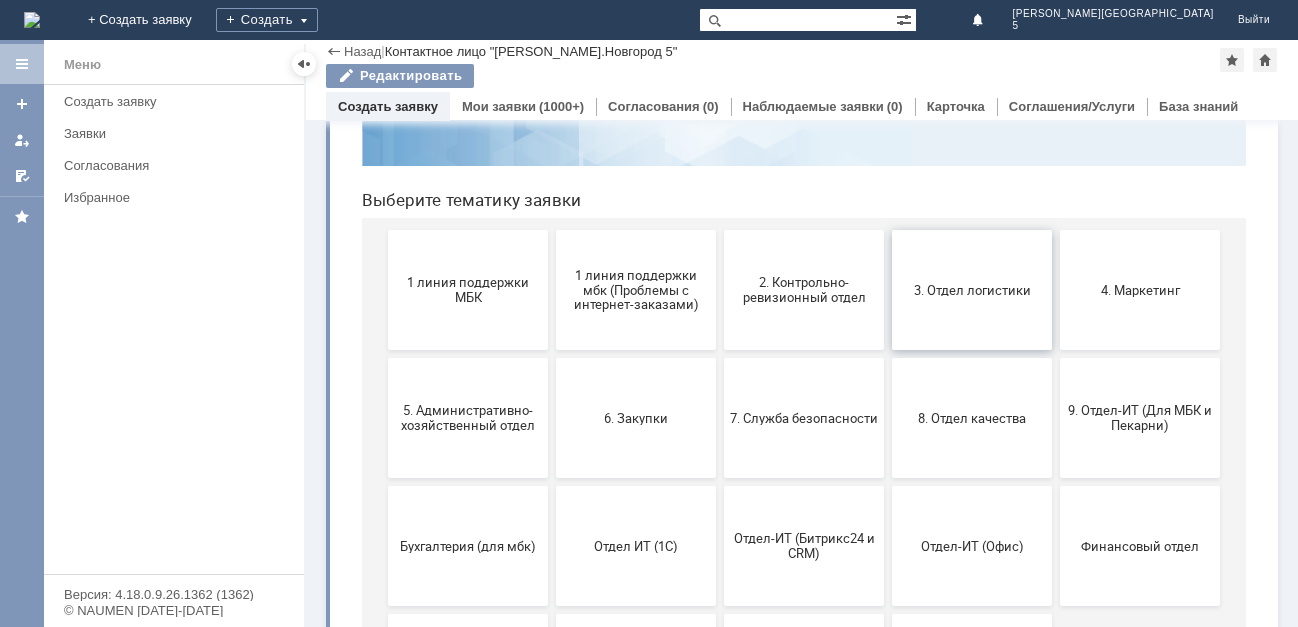 scroll, scrollTop: 200, scrollLeft: 0, axis: vertical 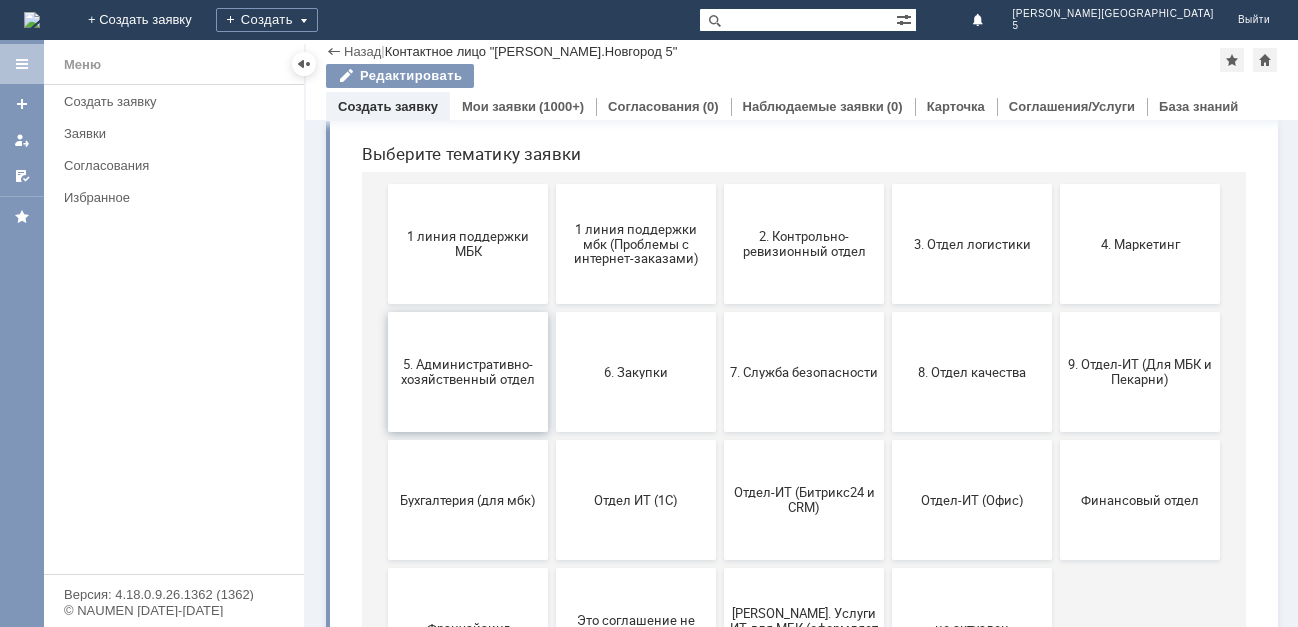 click on "5. Административно-хозяйственный отдел" at bounding box center (468, 372) 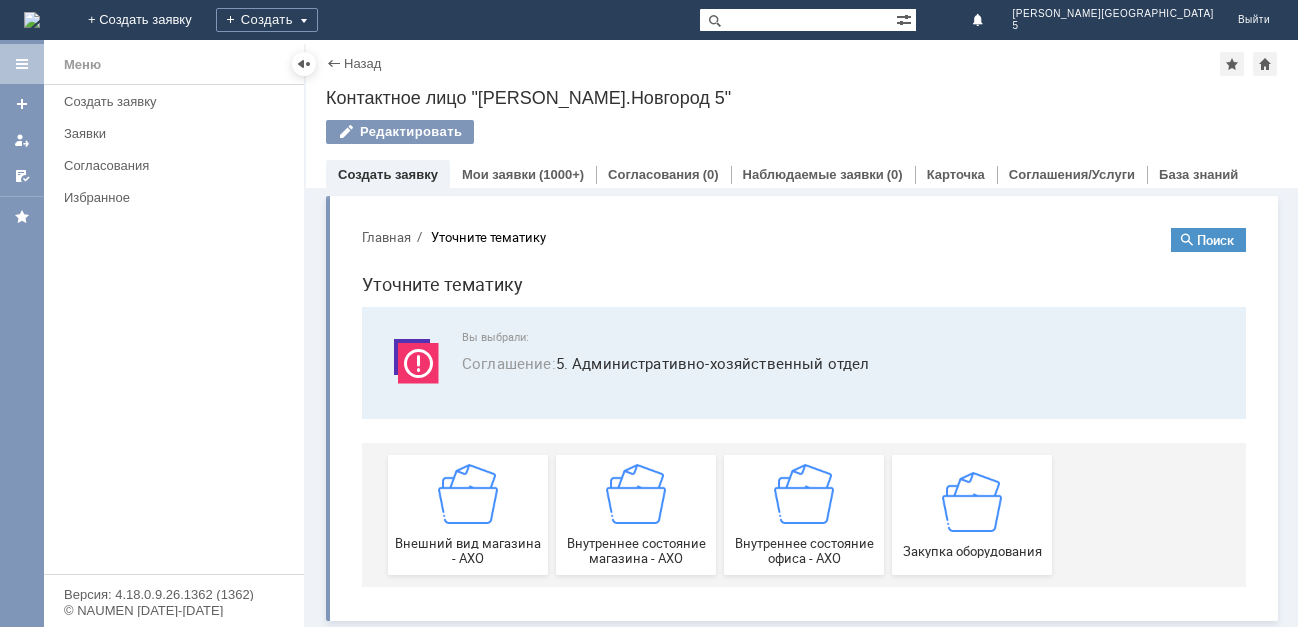 scroll, scrollTop: 3, scrollLeft: 0, axis: vertical 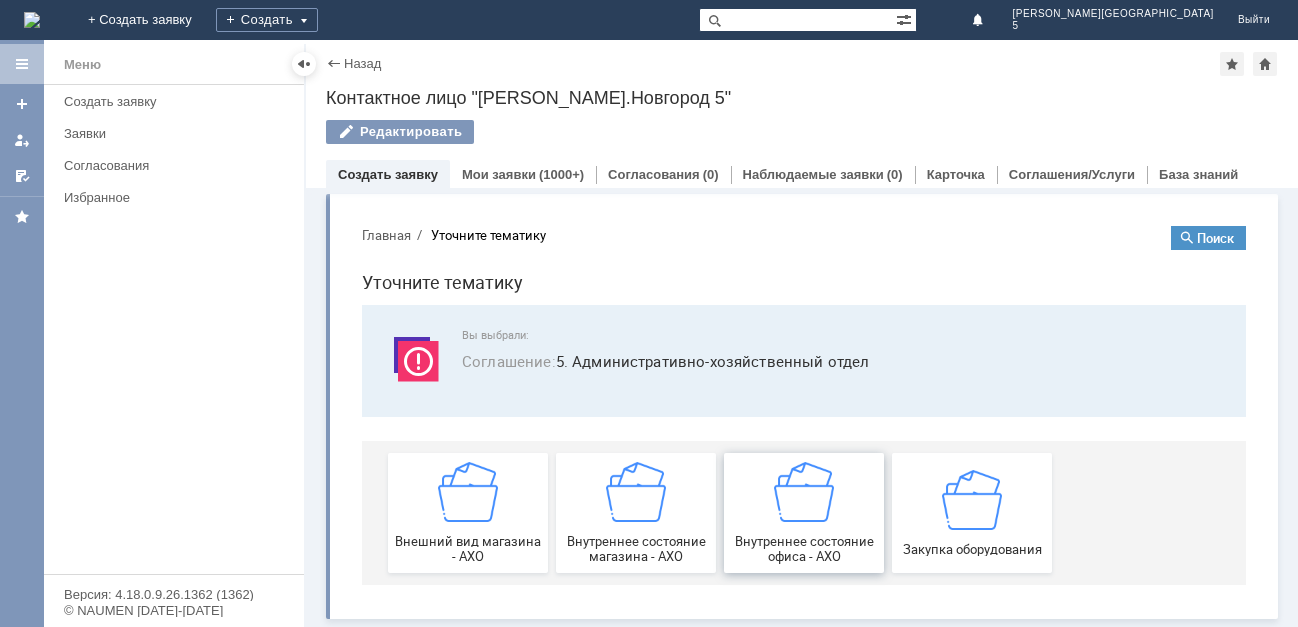 click at bounding box center (804, 492) 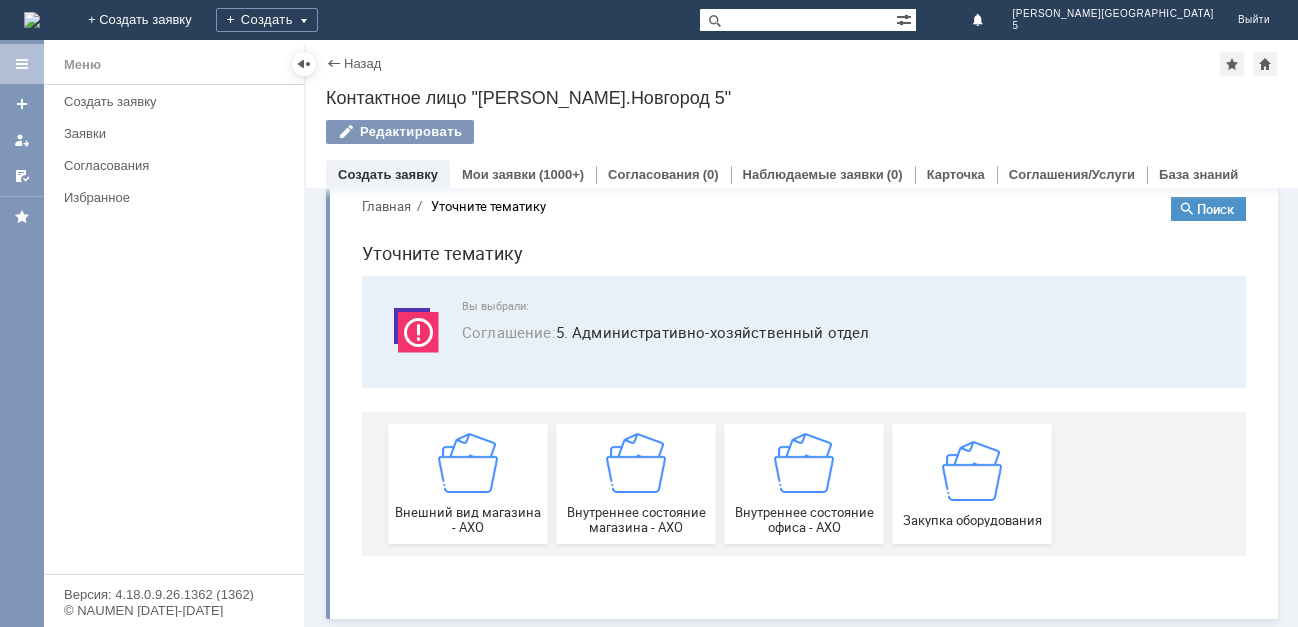 scroll, scrollTop: 0, scrollLeft: 0, axis: both 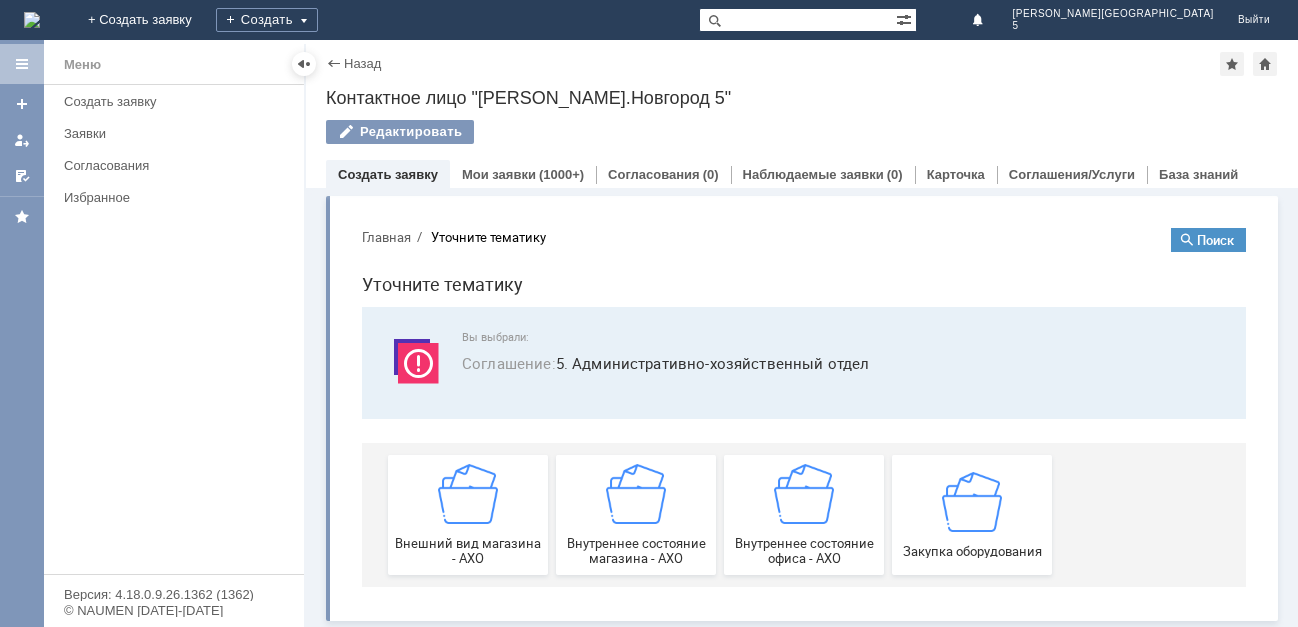 click on "Внутреннее состояние магазина - АХО" at bounding box center (636, 515) 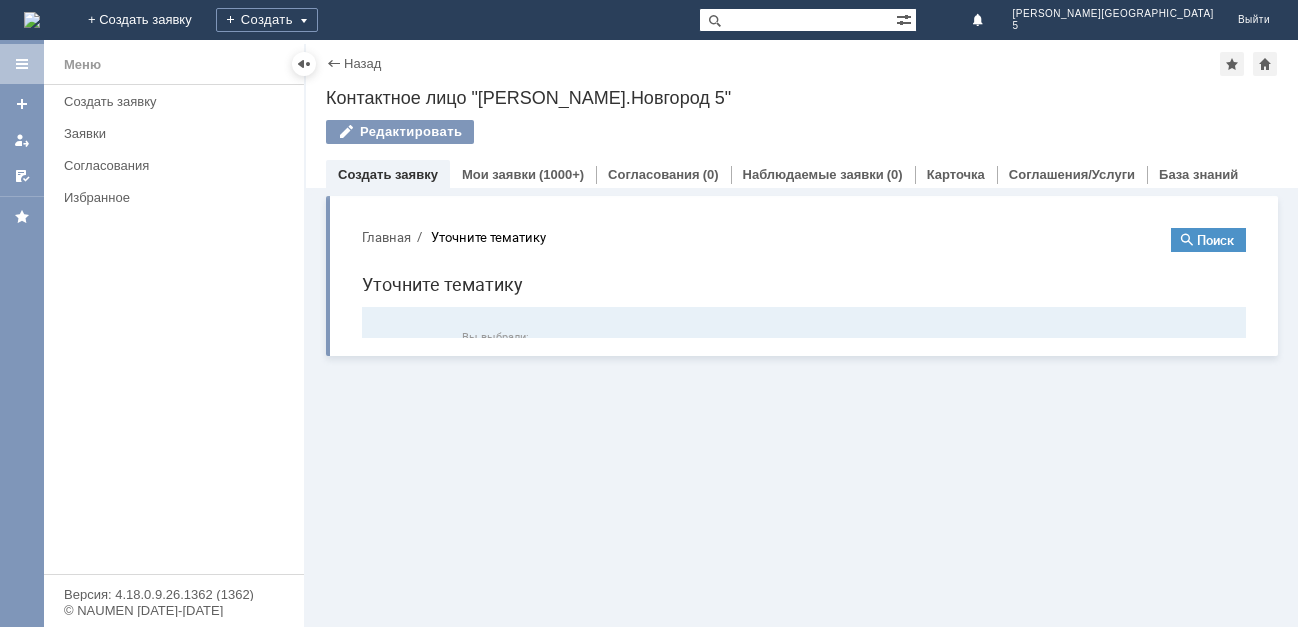 scroll, scrollTop: 0, scrollLeft: 0, axis: both 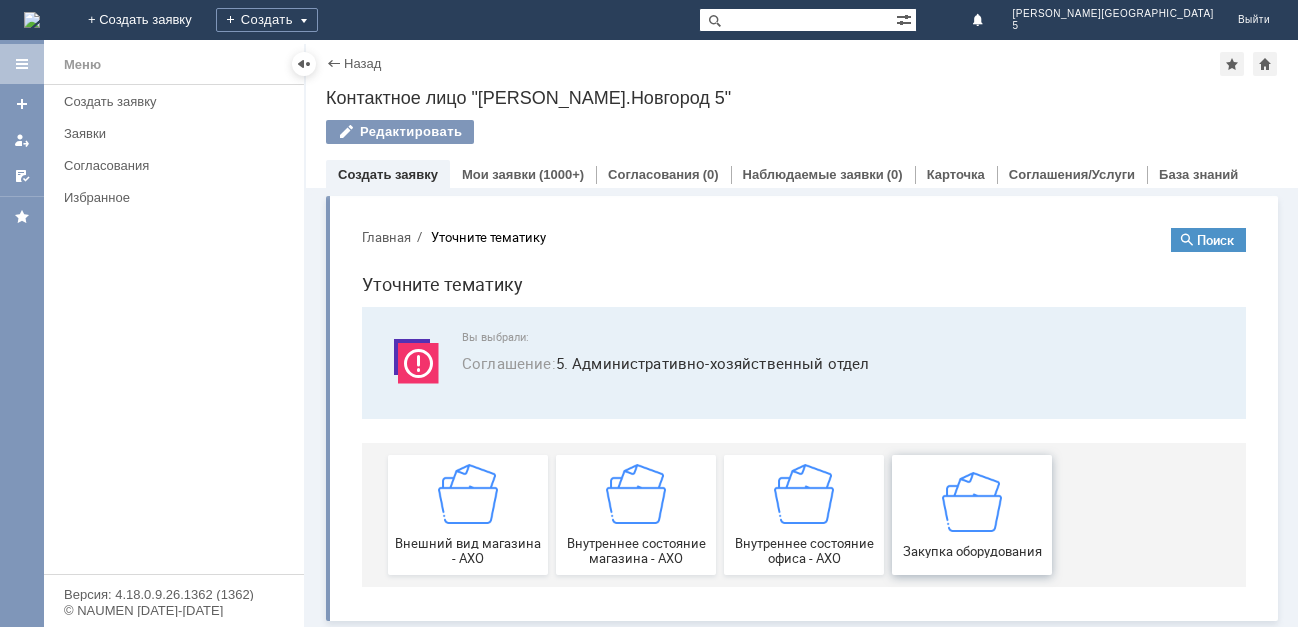 click at bounding box center (972, 501) 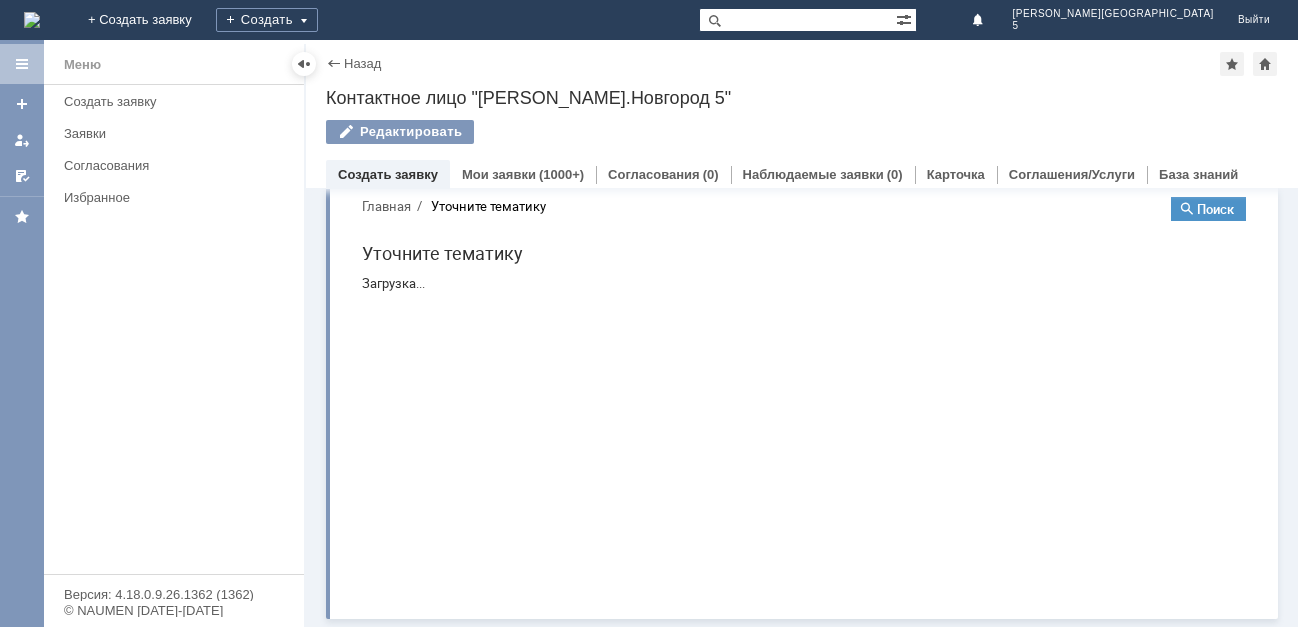 scroll, scrollTop: 0, scrollLeft: 0, axis: both 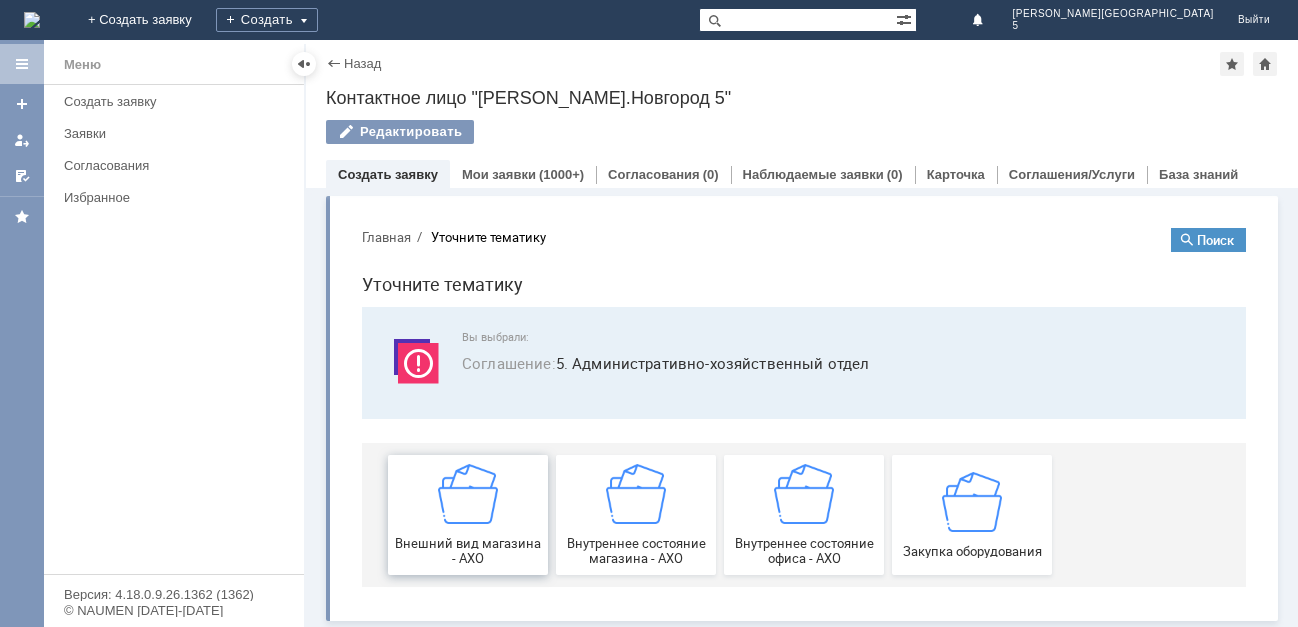 click at bounding box center (468, 494) 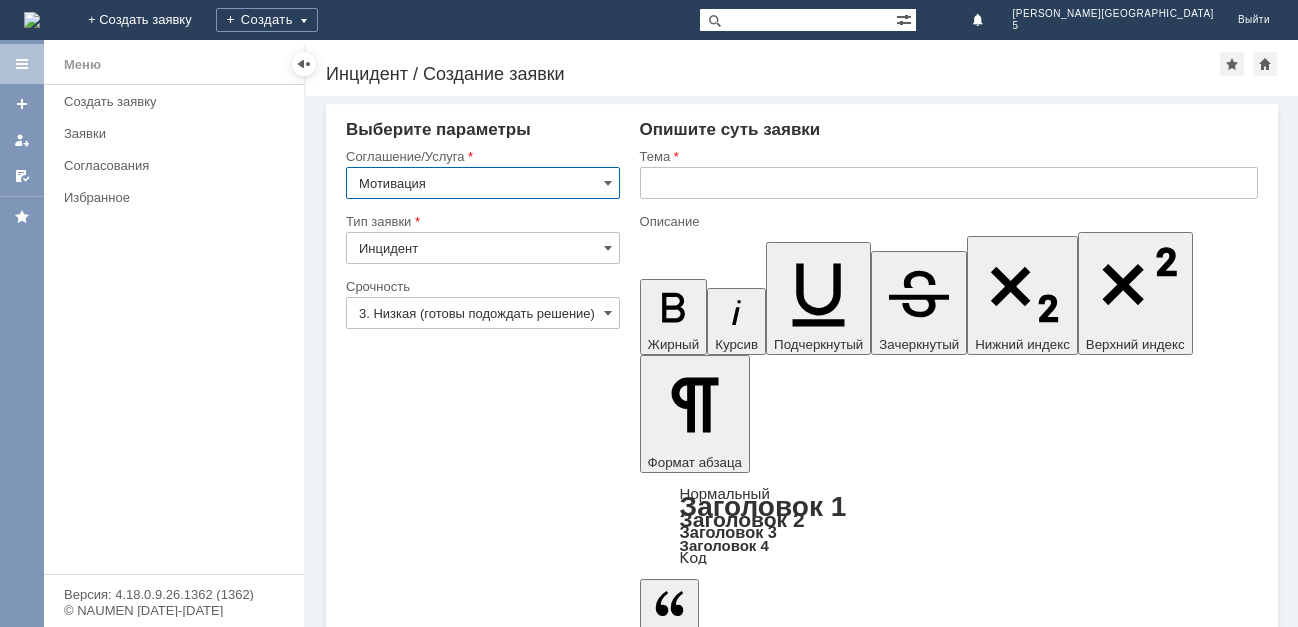 scroll, scrollTop: 0, scrollLeft: 0, axis: both 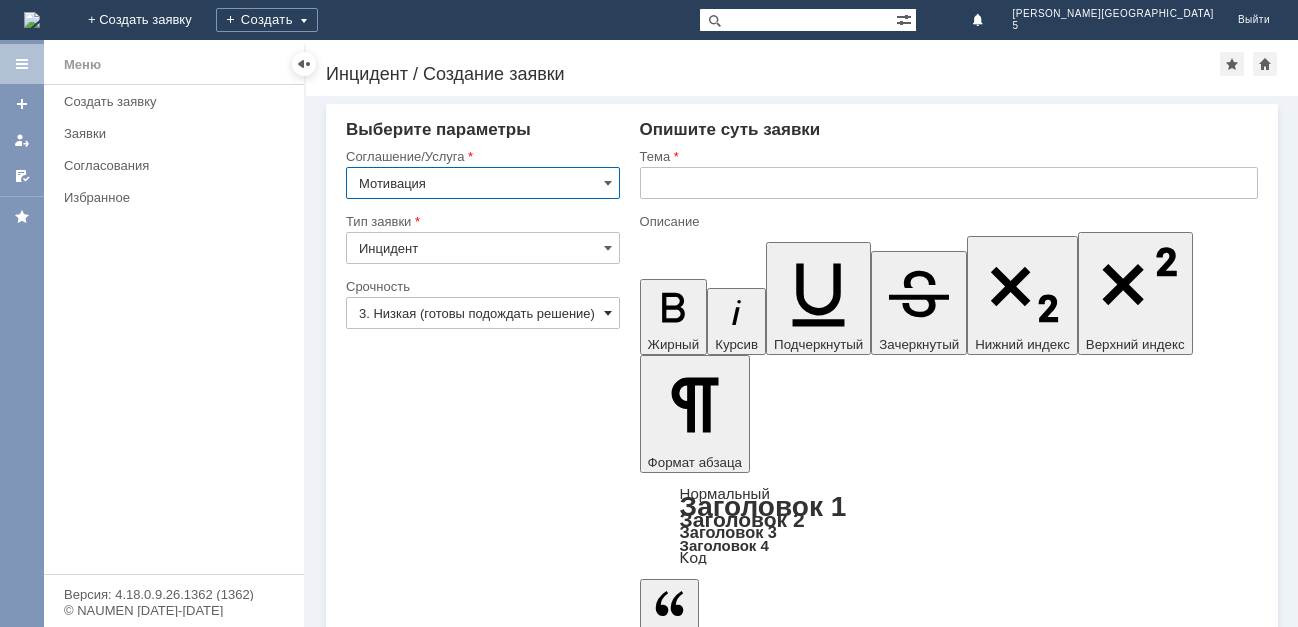 click at bounding box center (608, 313) 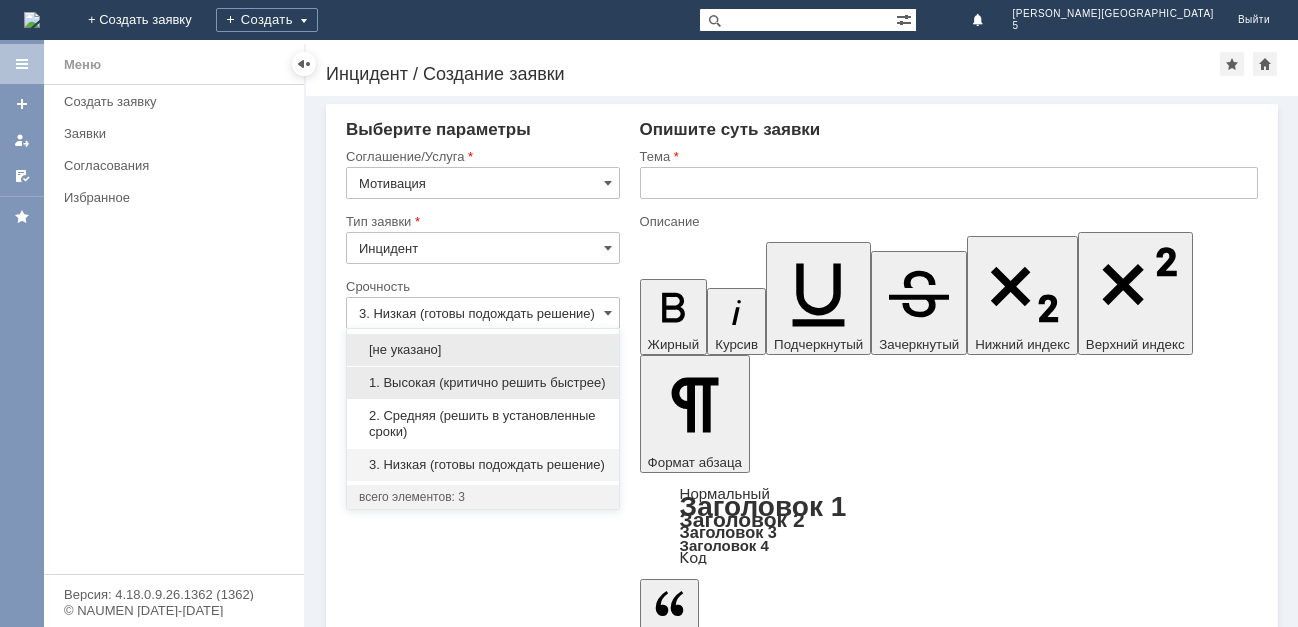 click on "1. Высокая (критично решить быстрее)" at bounding box center (483, 383) 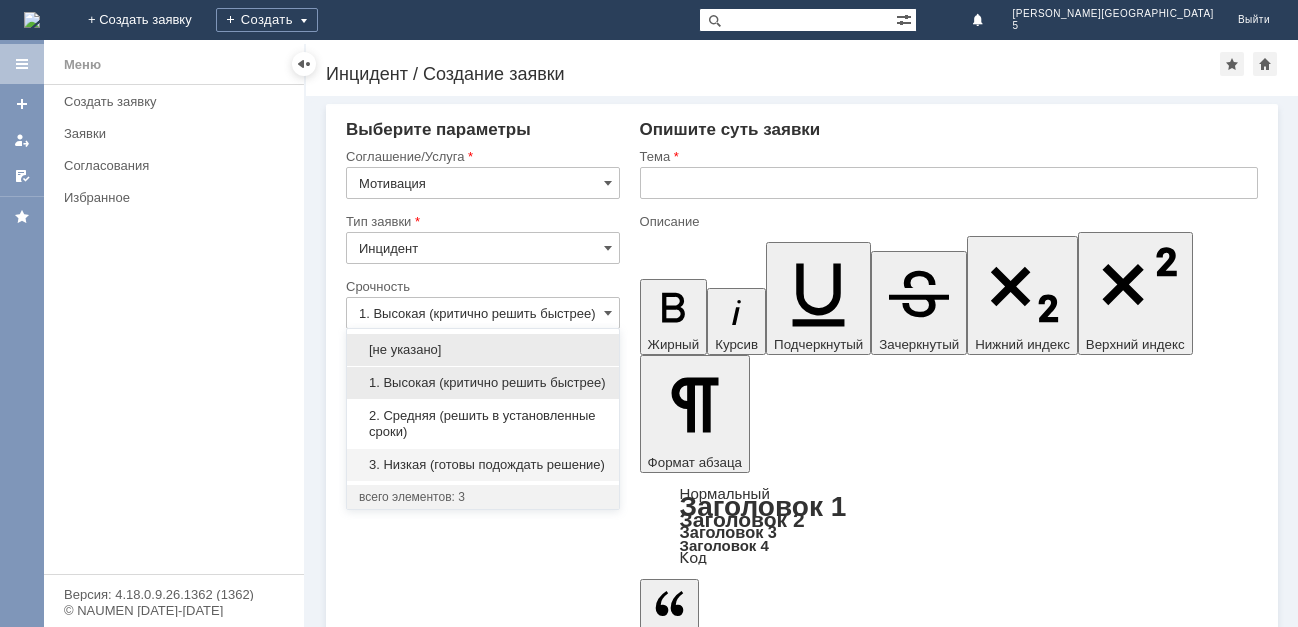 scroll, scrollTop: 0, scrollLeft: 3, axis: horizontal 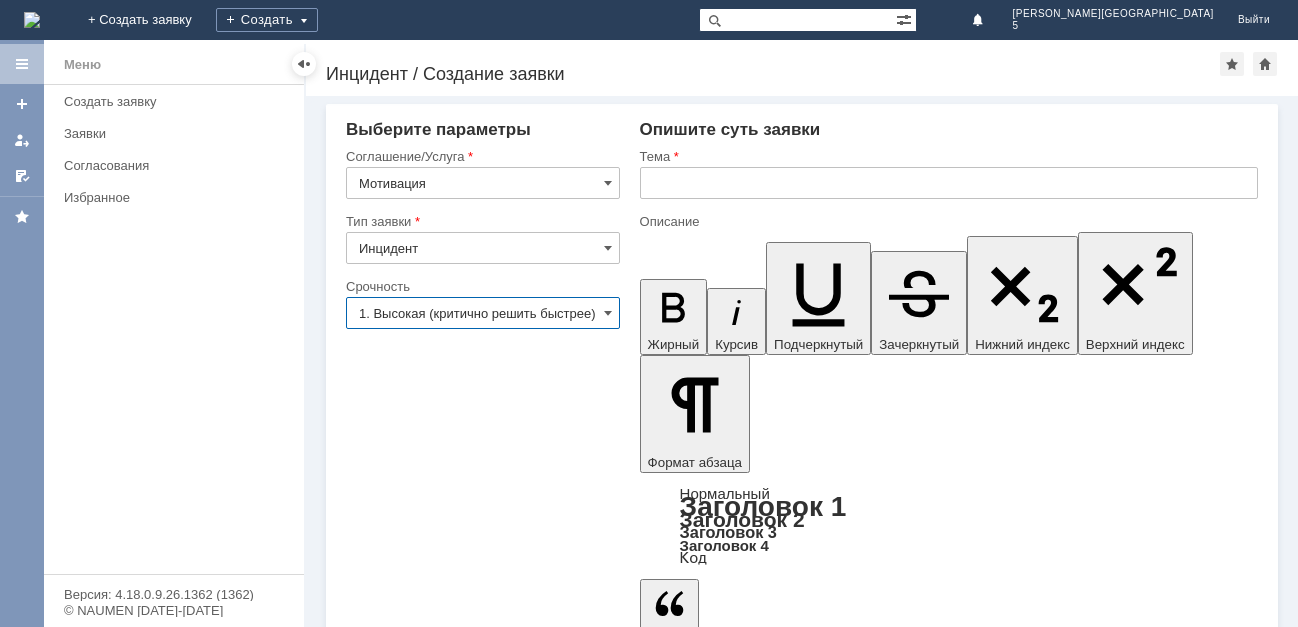 type on "1. Высокая (критично решить быстрее)" 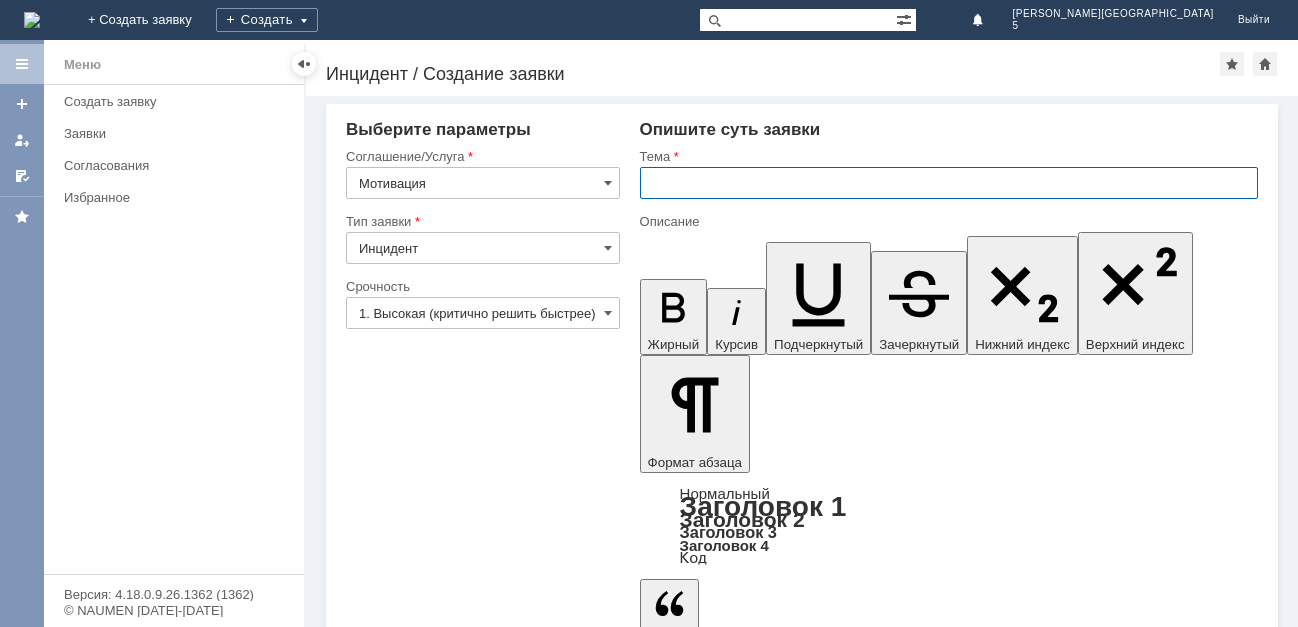 click at bounding box center [949, 183] 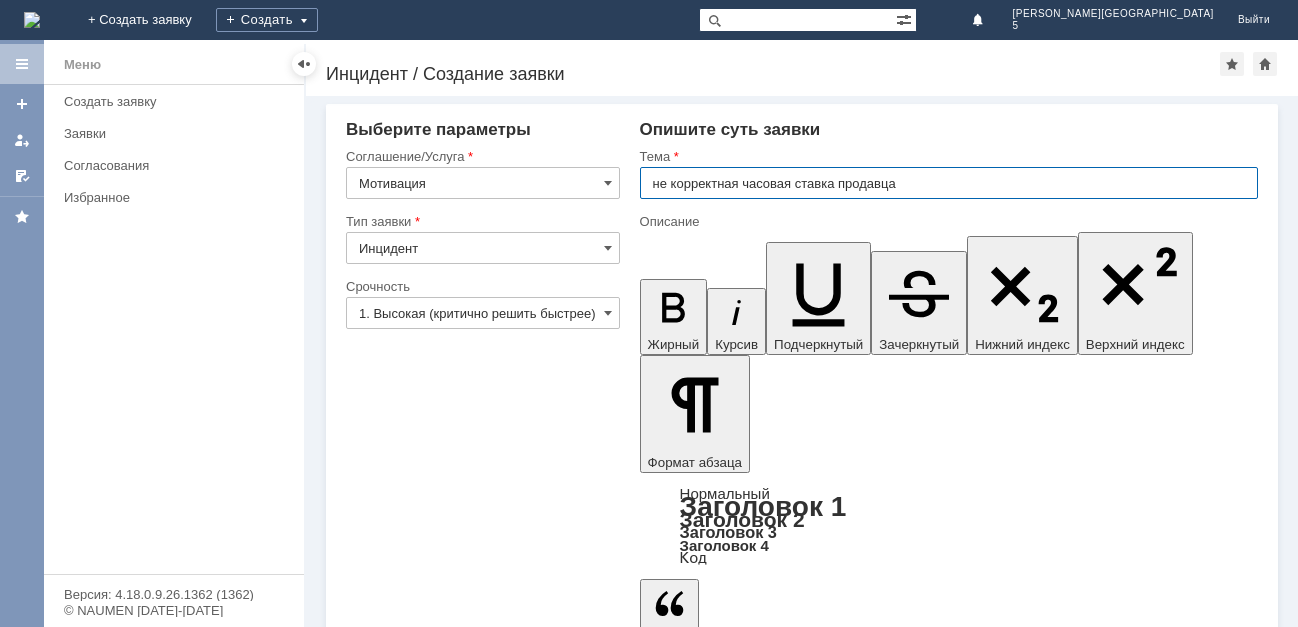 type on "не корректная часовая ставка продавца" 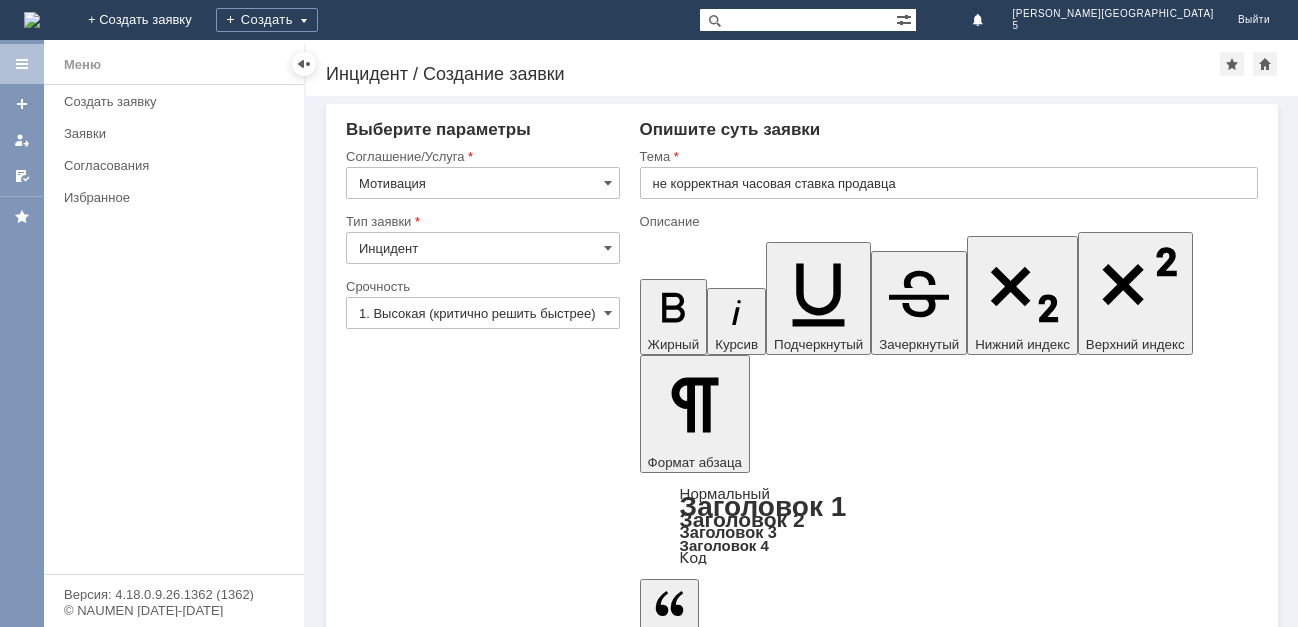click at bounding box center [802, 4766] 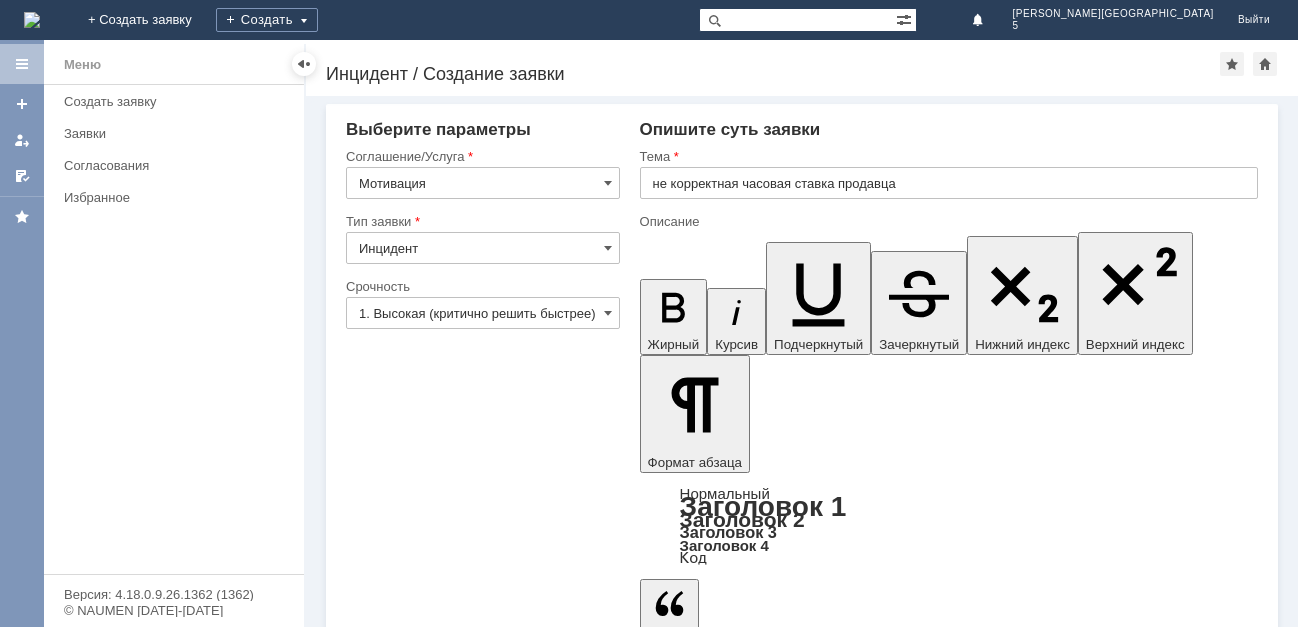 type 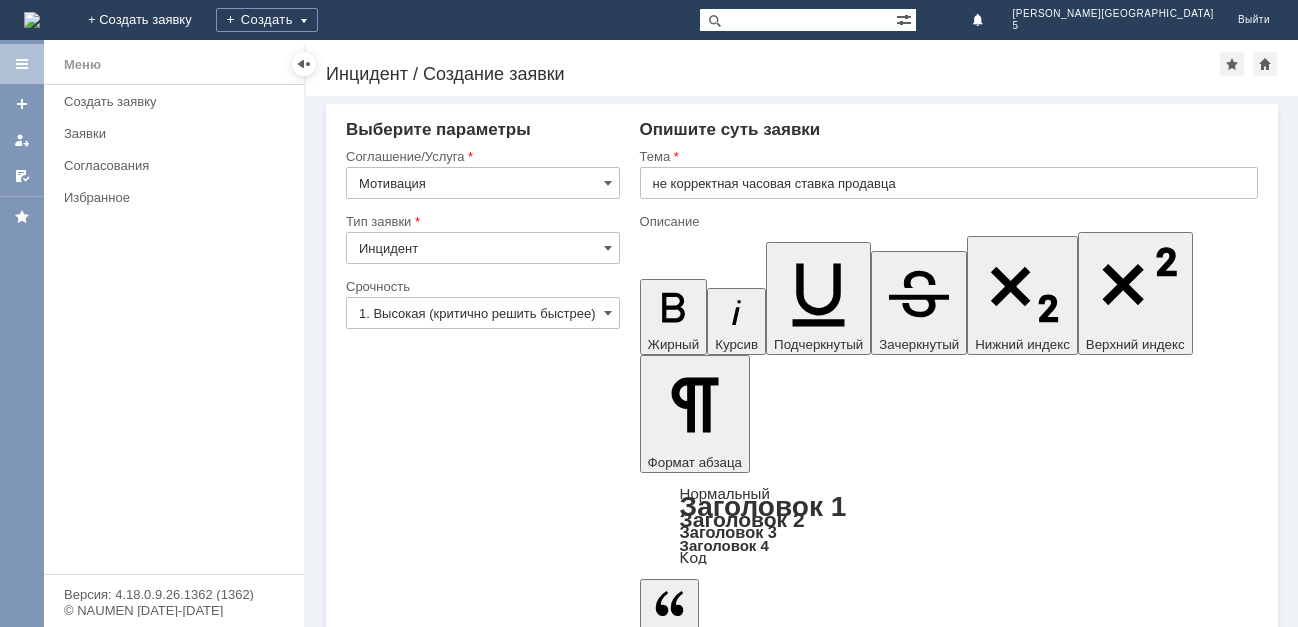 click on "Добрый день, прошу уточнить (исправить или пояснить) почему на МБК НН 5 у продавца Николаева С.Е. часовая ставка мотивации проставлена 125 рубленй час" at bounding box center [802, 4741] 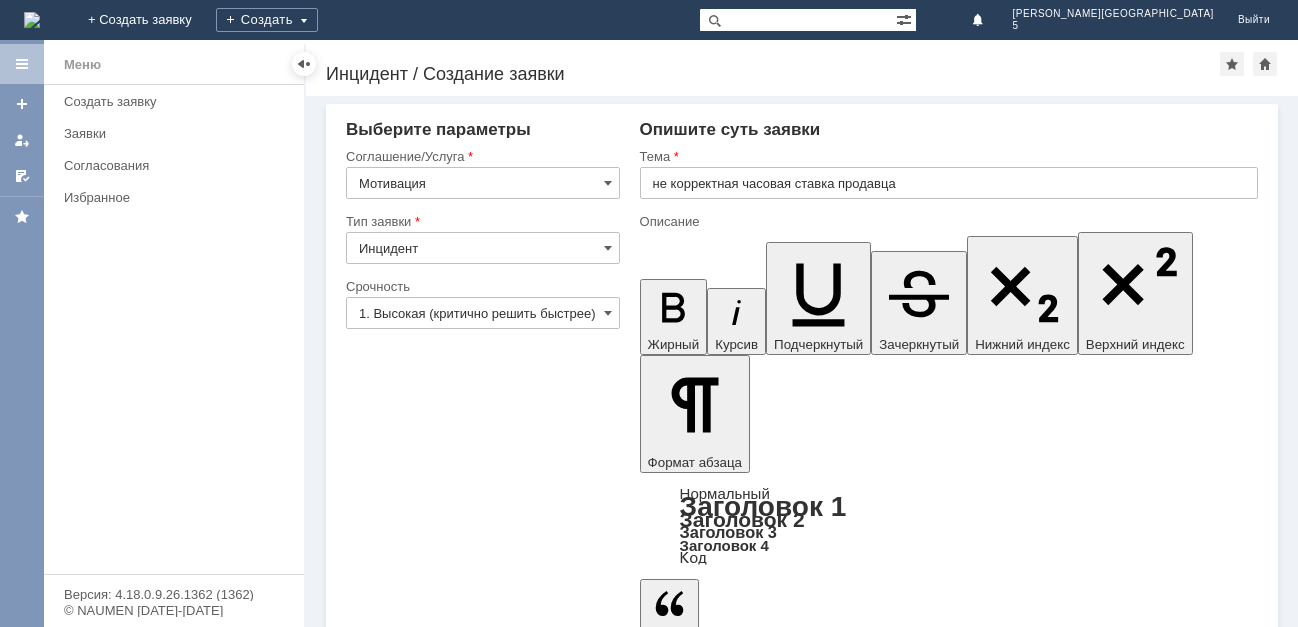 click on "Добрый день, прошу уточнить (исправить или пояснить) почему на МБК НН 5 у продавца Николаева С.Е. часовая ставка мотивации проставлена 125 рублей час" at bounding box center (802, 4741) 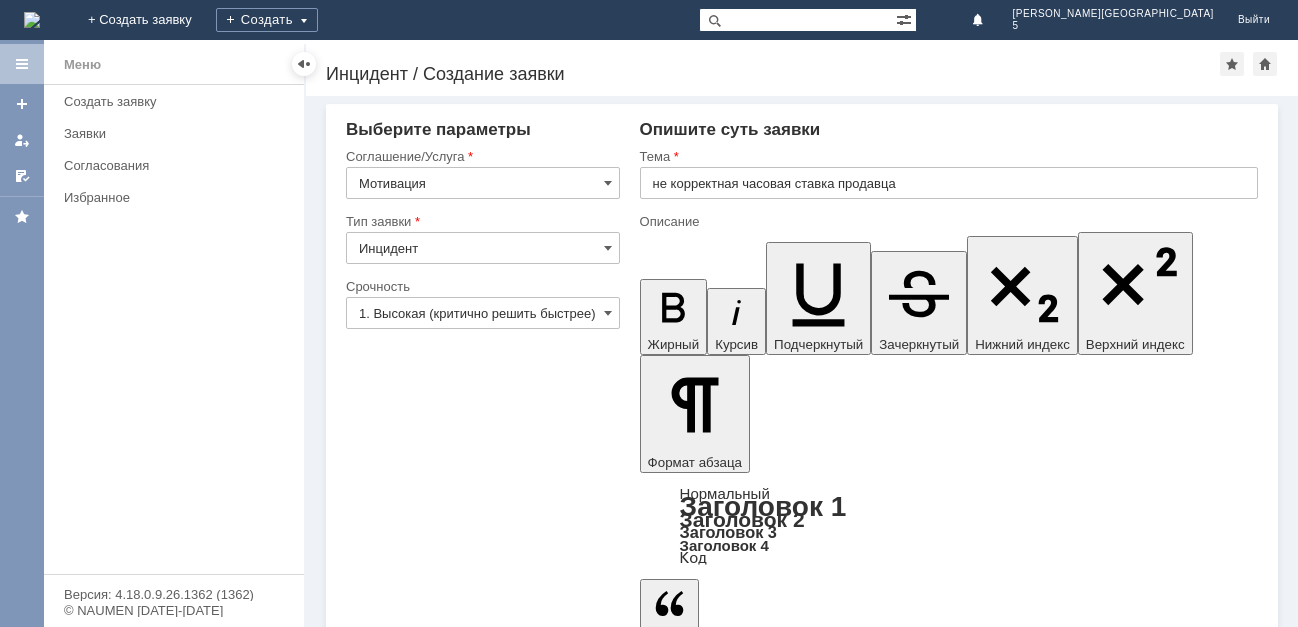 click on "​Так же то же" at bounding box center [802, 4805] 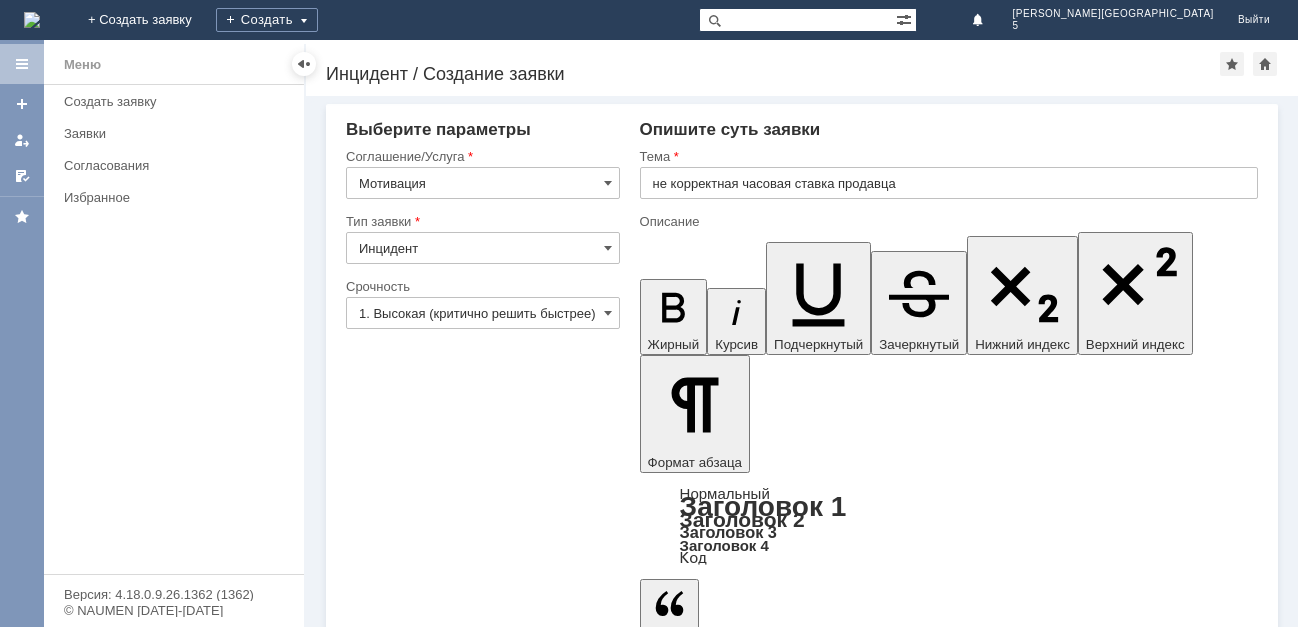 click on "Добрый день, прошу уточнить (исправить или пояснить) почему на МБК НН 5 у продавца Николаева С.Е. часовая ставка мотивации проставлена 125 рублей час, а не 200 рублей как оговаривалось при трудоустройстве." at bounding box center (802, 4749) 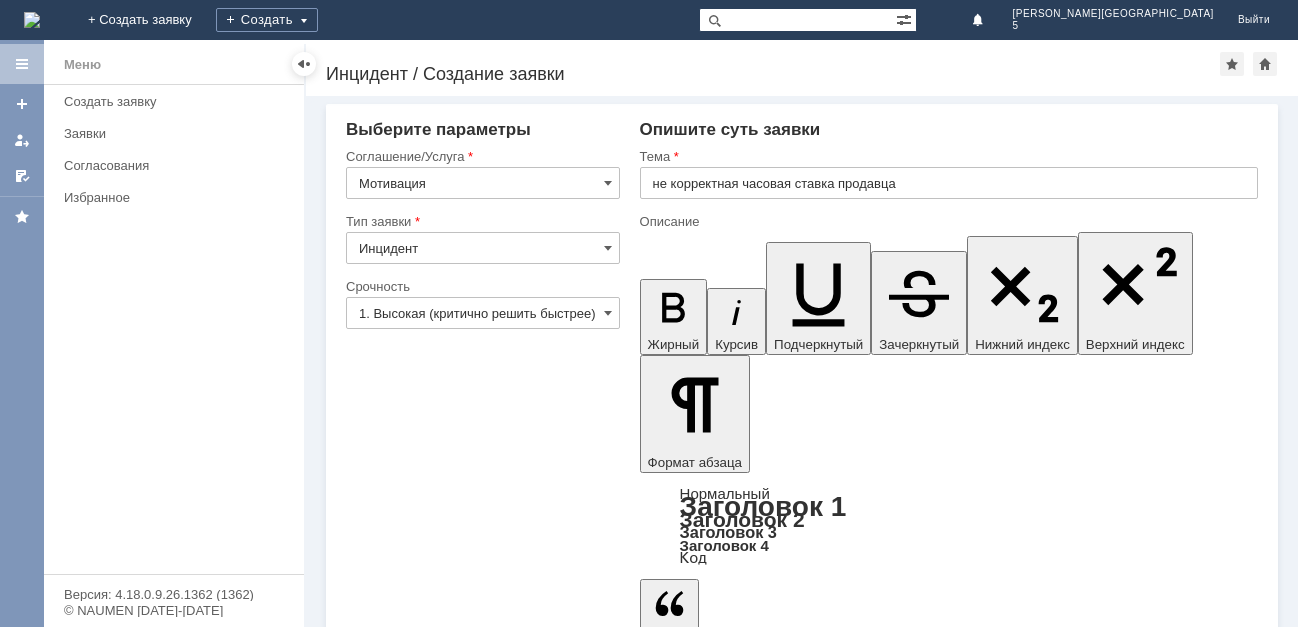 drag, startPoint x: 687, startPoint y: 463, endPoint x: 44, endPoint y: 118, distance: 729.7082 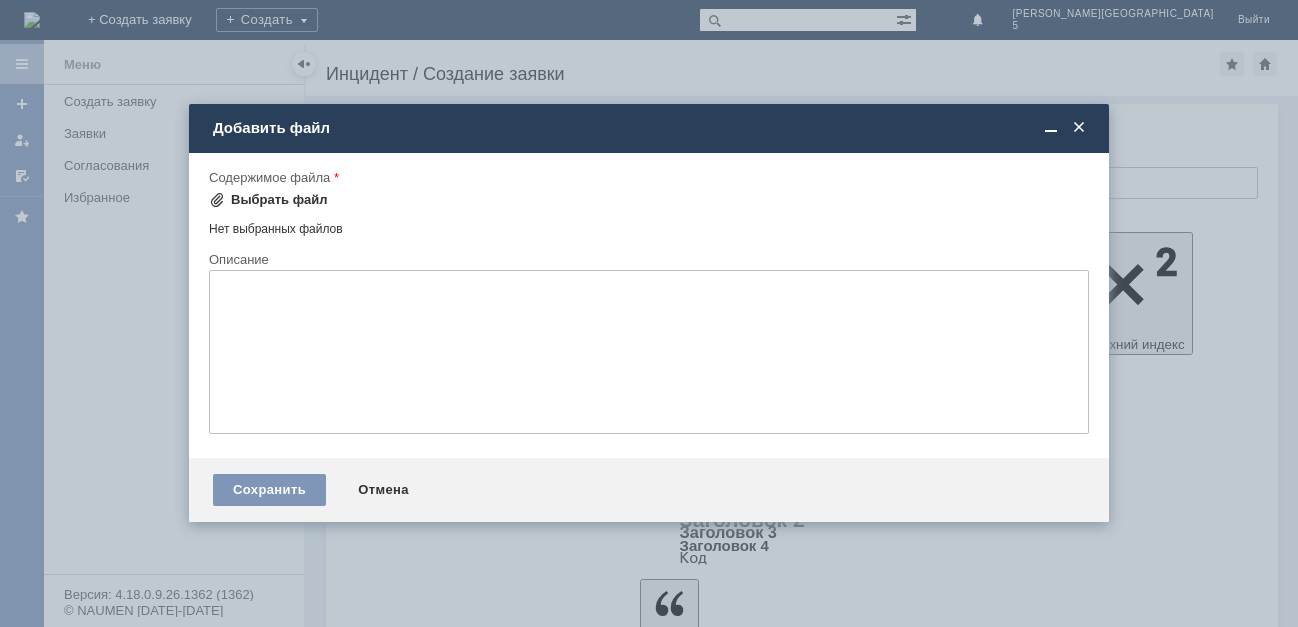 click on "Выбрать файл" at bounding box center [279, 200] 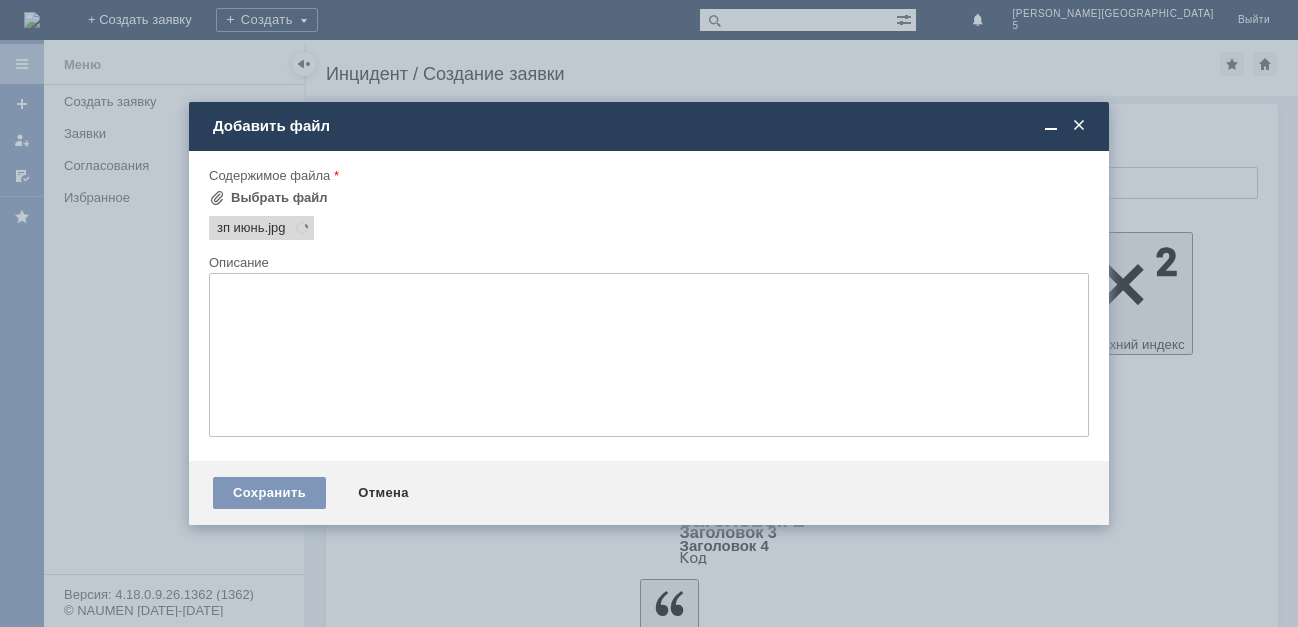 scroll, scrollTop: 0, scrollLeft: 0, axis: both 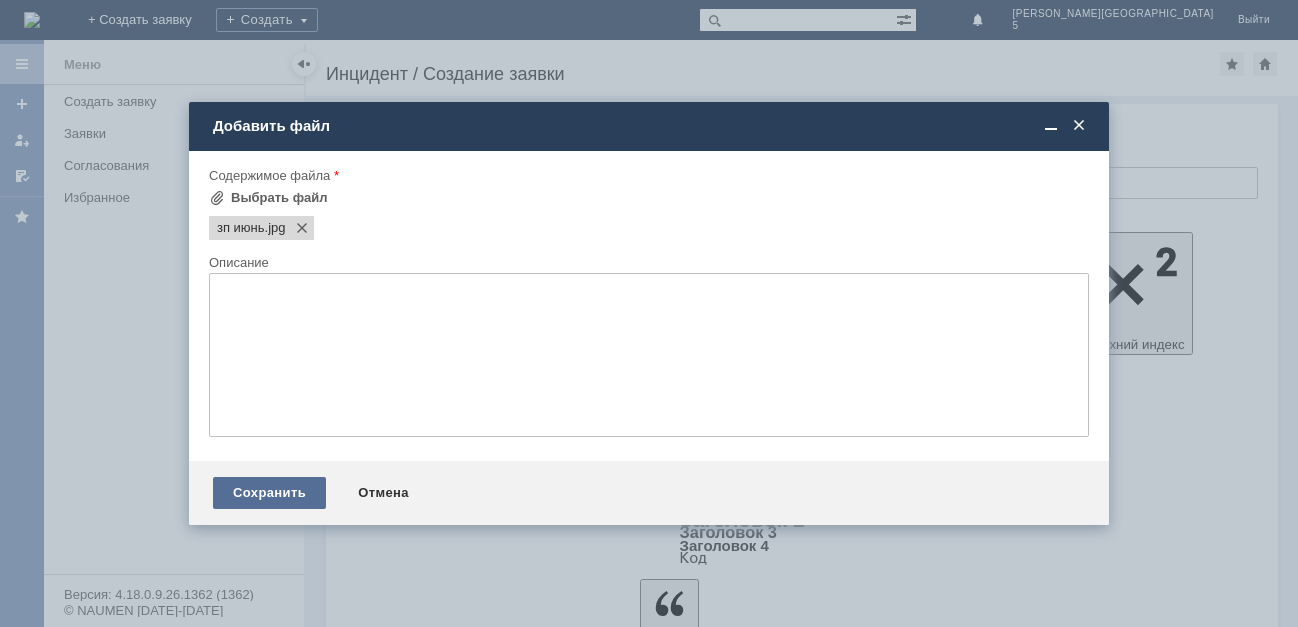click on "Сохранить" at bounding box center (269, 493) 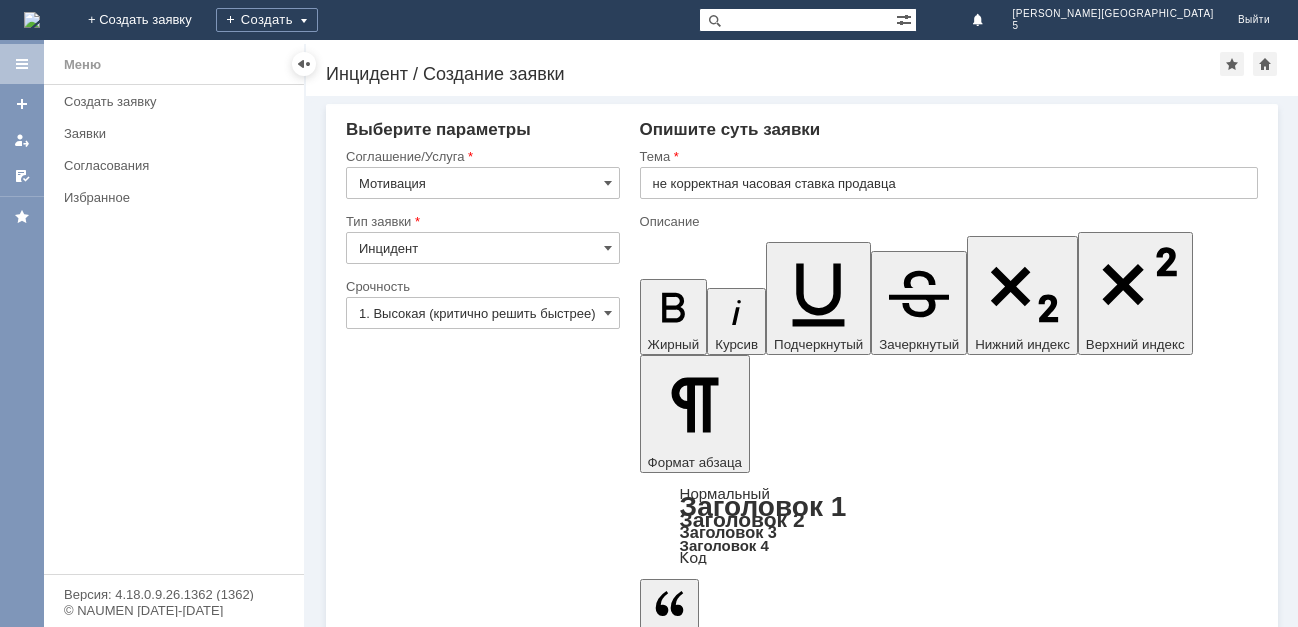 click on "Сохранить" at bounding box center [406, 4999] 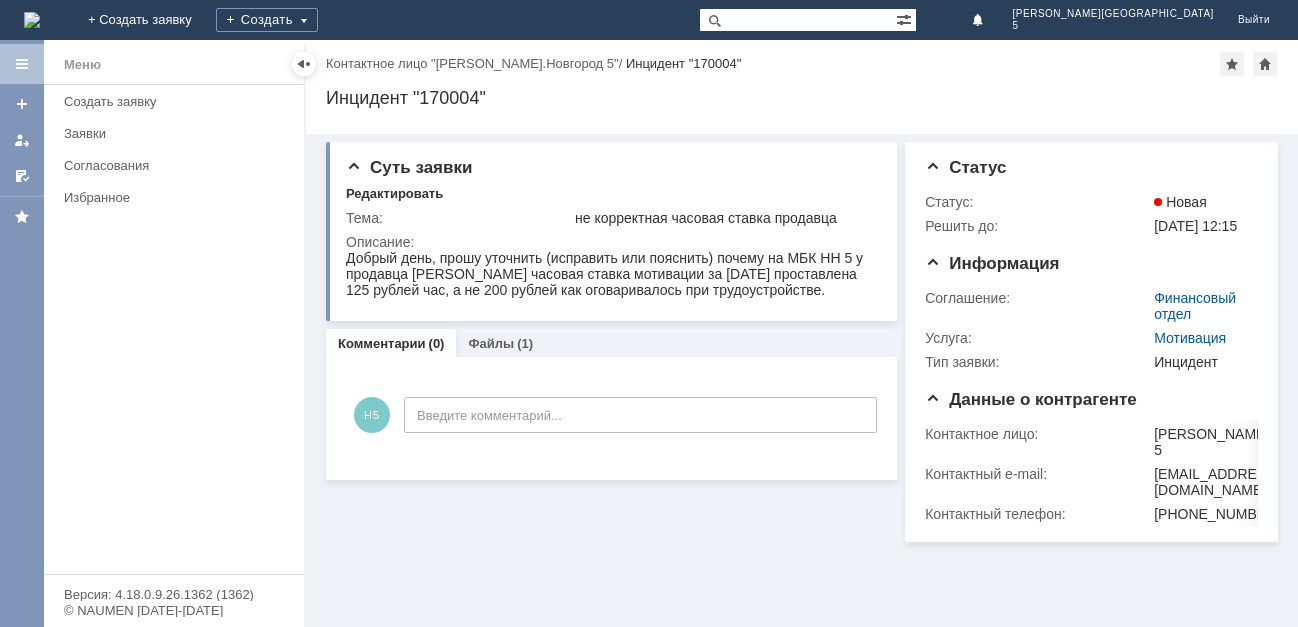 scroll, scrollTop: 0, scrollLeft: 0, axis: both 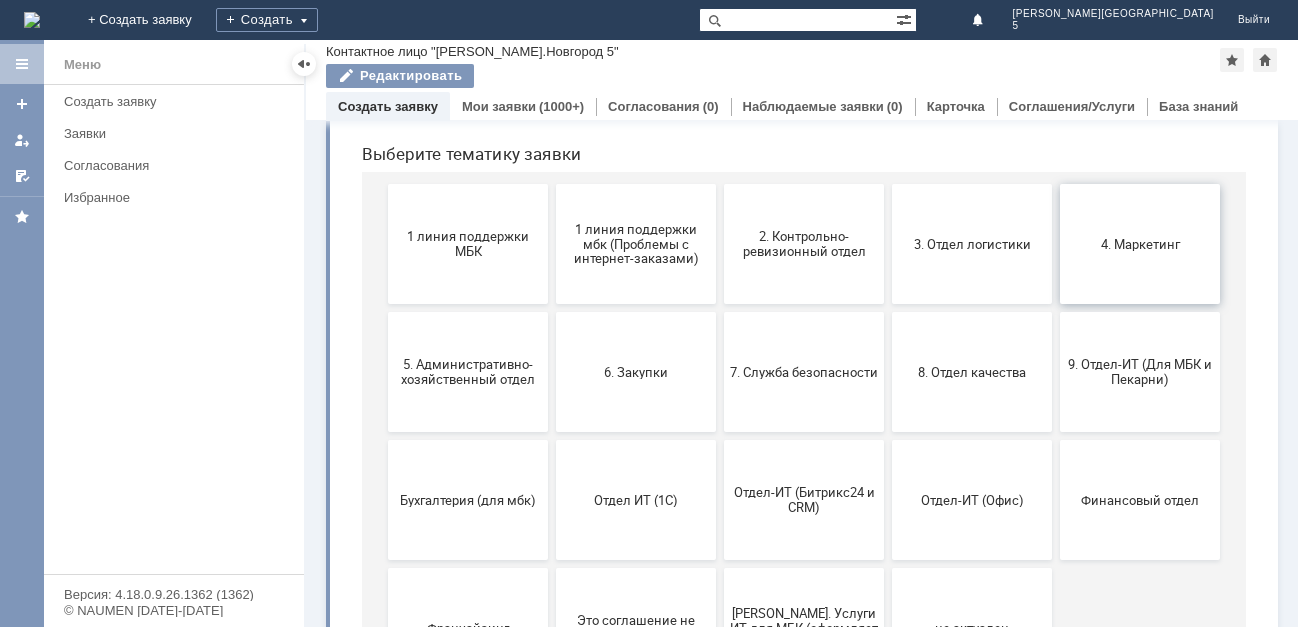 click on "4. Маркетинг" at bounding box center [1140, 243] 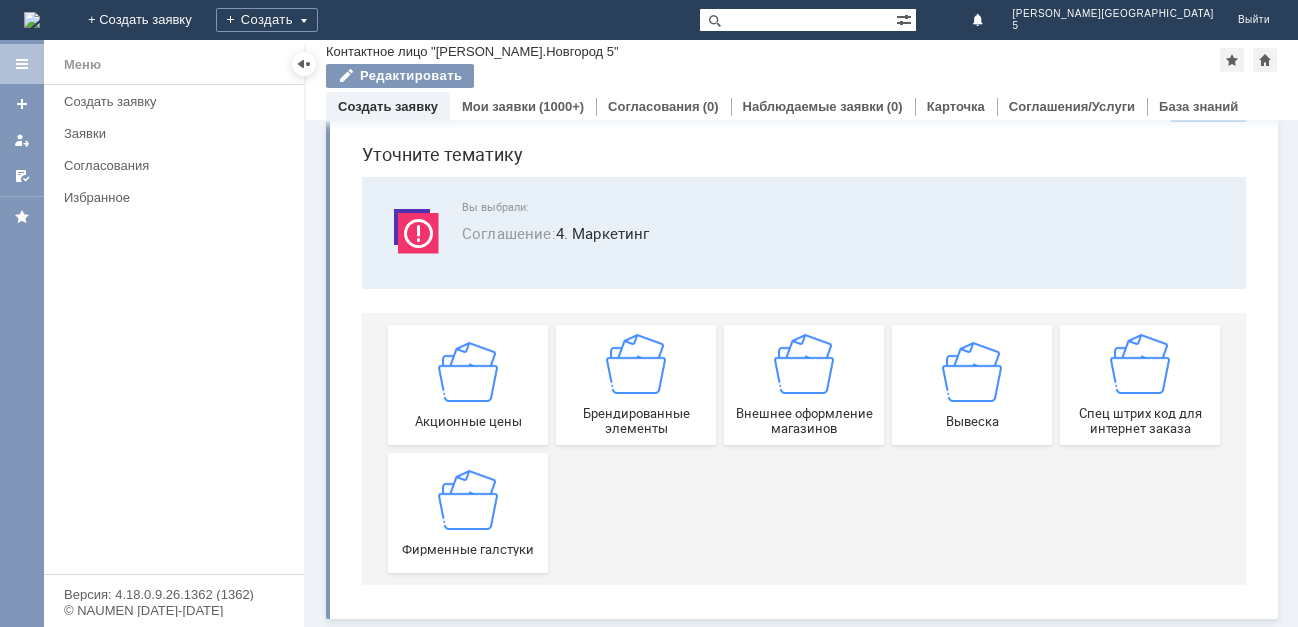 scroll, scrollTop: 63, scrollLeft: 0, axis: vertical 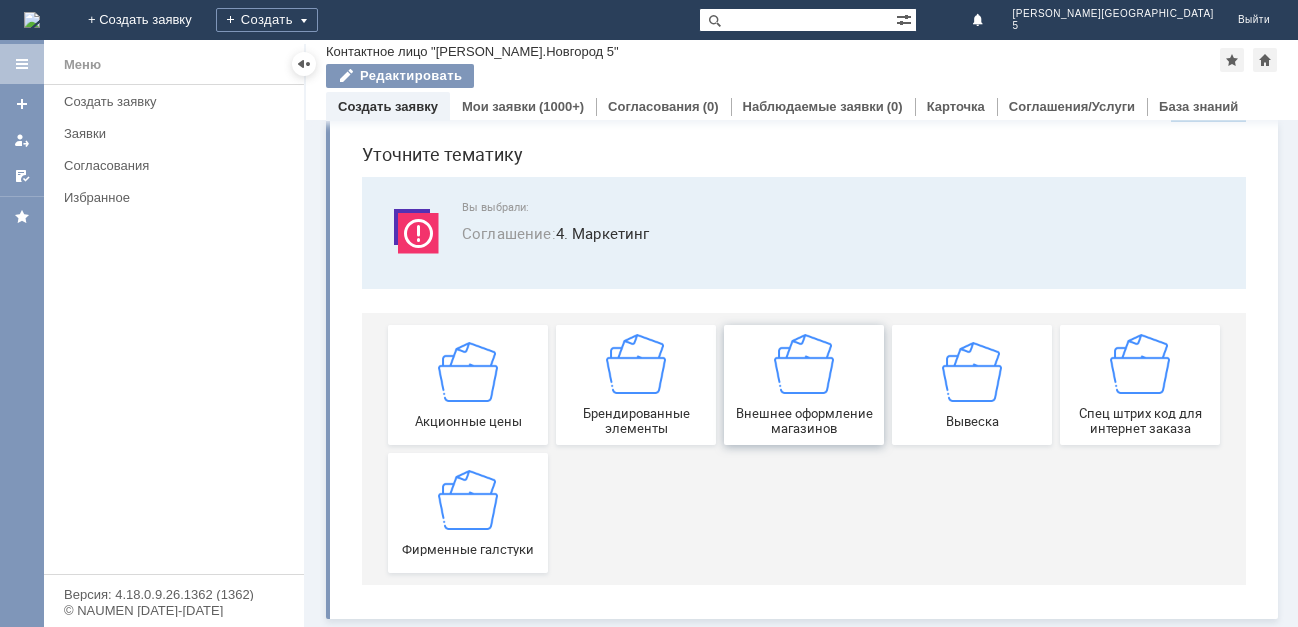 click on "Внешнее оформление магазинов" at bounding box center [804, 385] 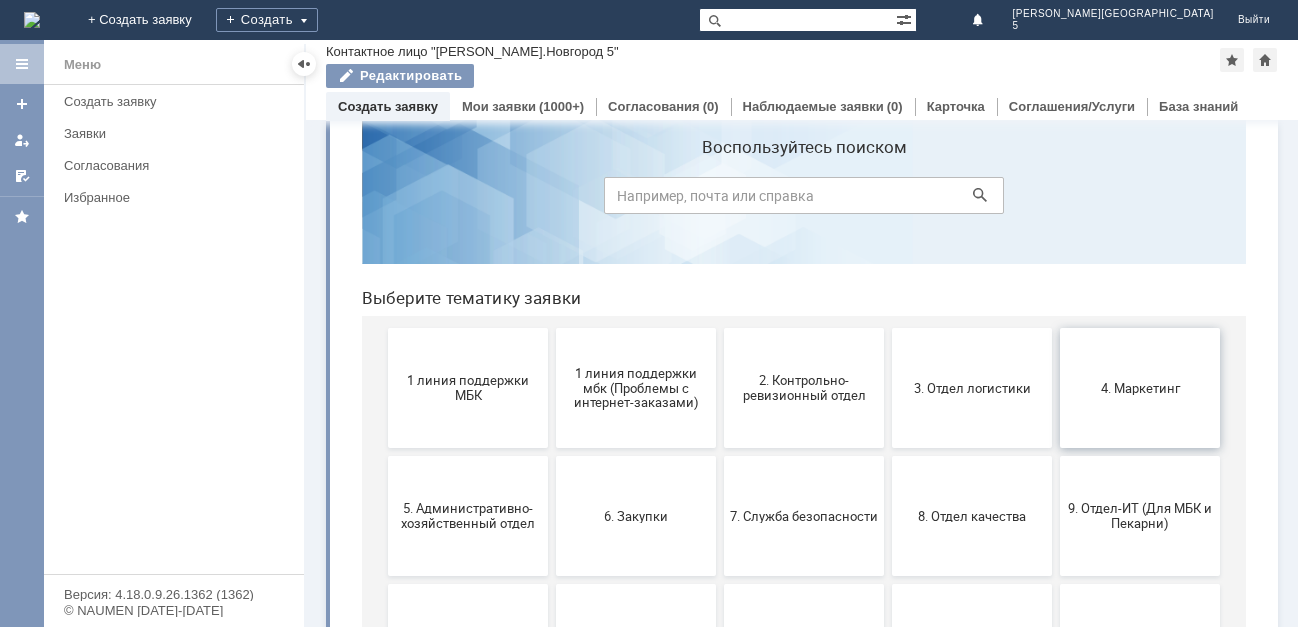 scroll, scrollTop: 100, scrollLeft: 0, axis: vertical 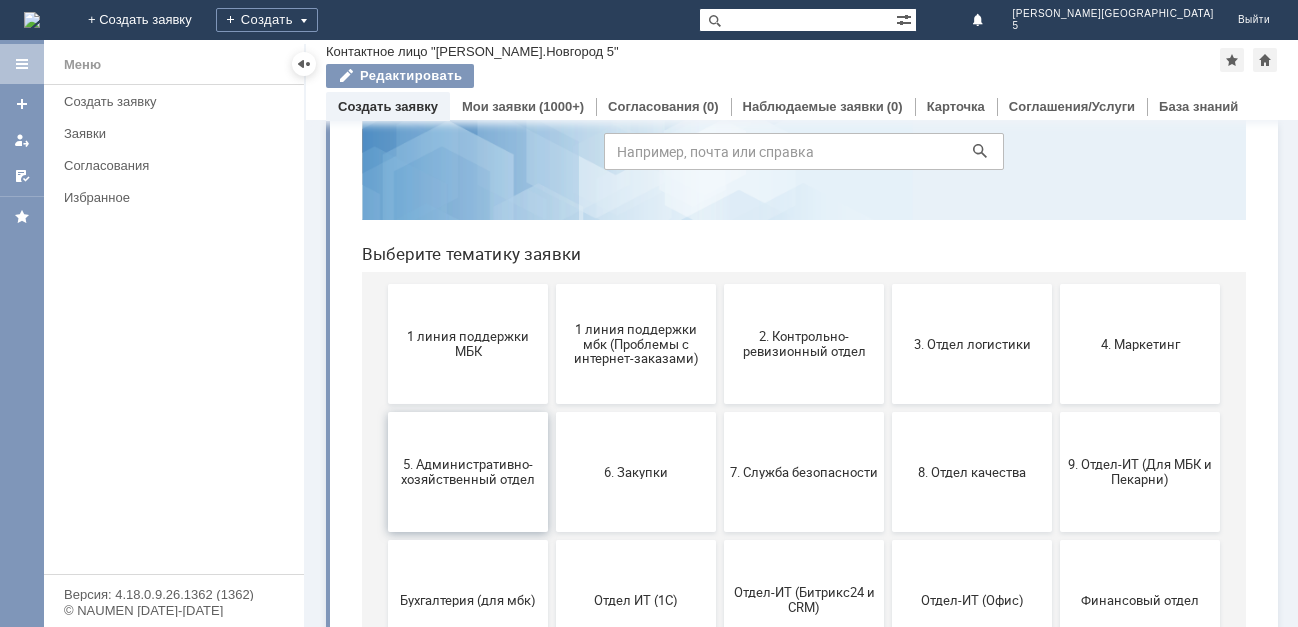 click on "5. Административно-хозяйственный отдел" at bounding box center [468, 472] 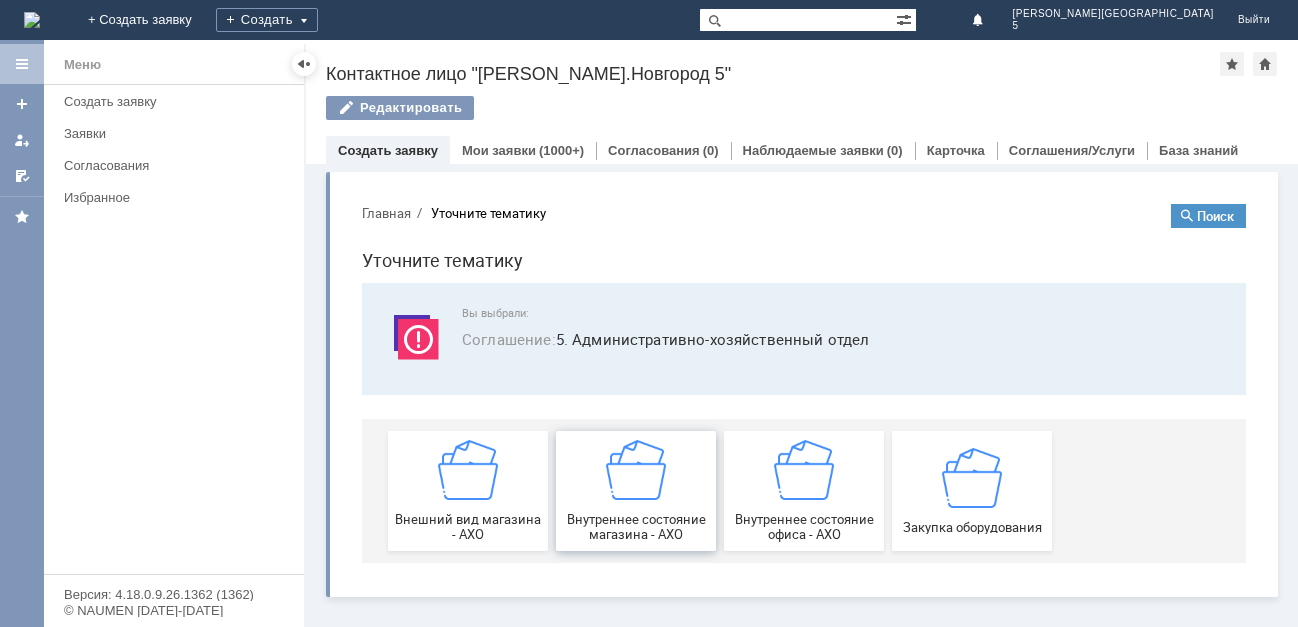 click at bounding box center [636, 470] 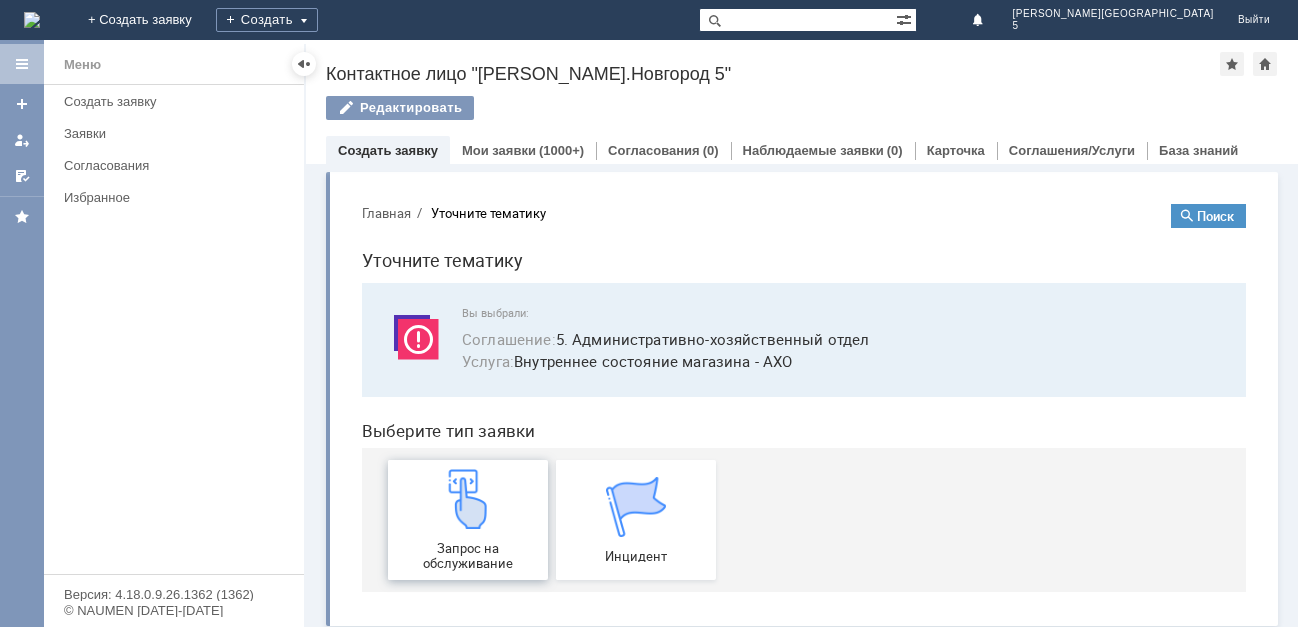 click at bounding box center (468, 499) 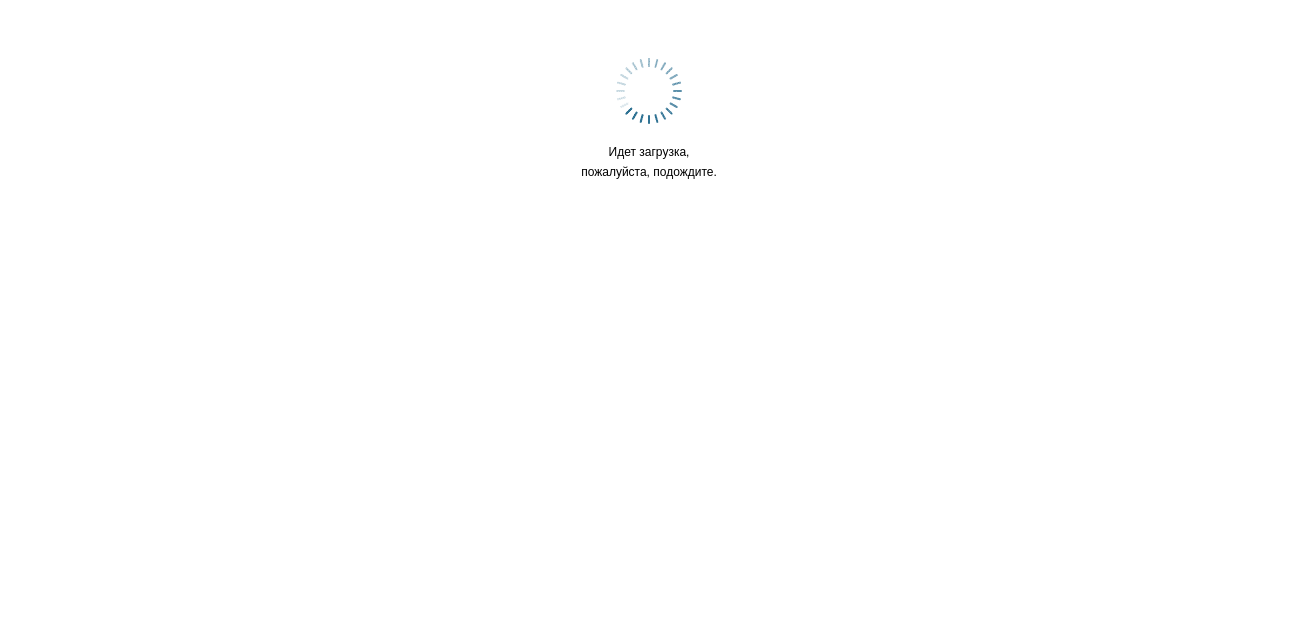 scroll, scrollTop: 0, scrollLeft: 0, axis: both 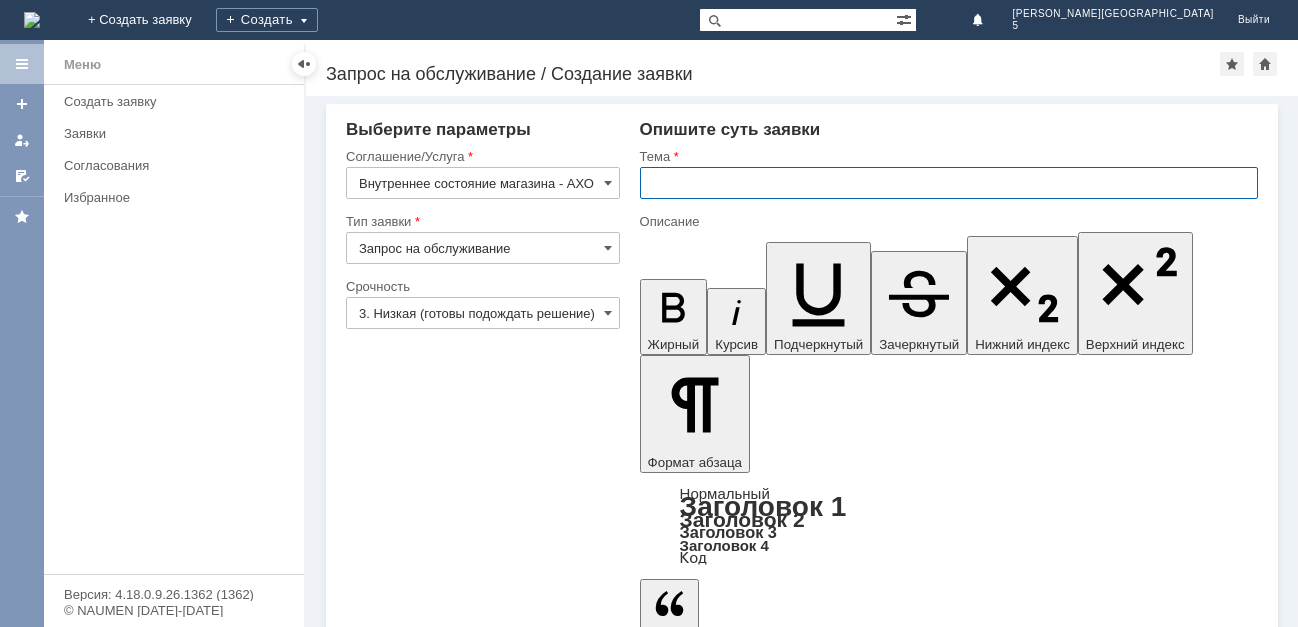 click at bounding box center [949, 183] 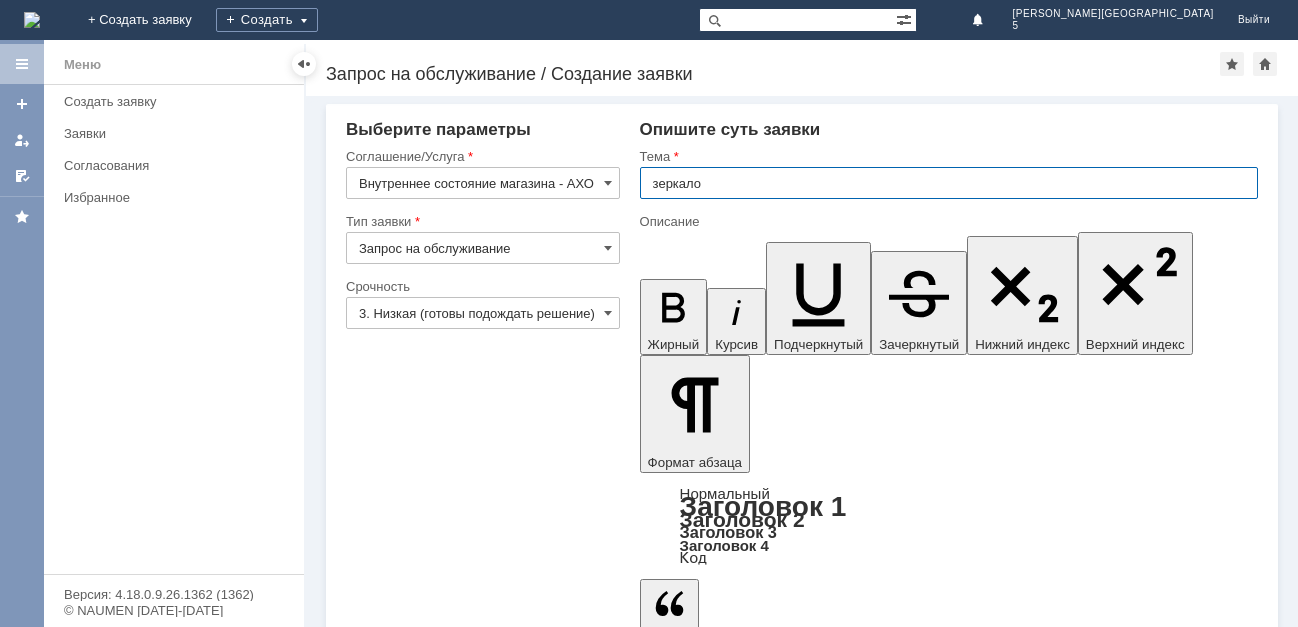 type on "зеркало" 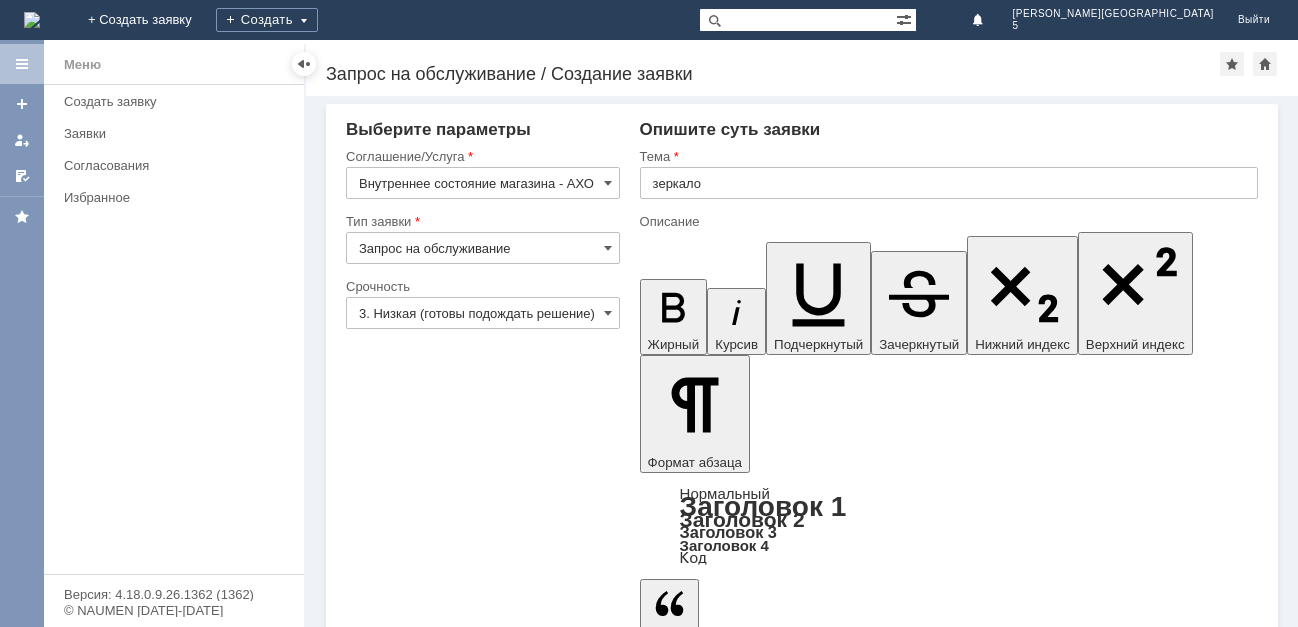 click at bounding box center [802, 4766] 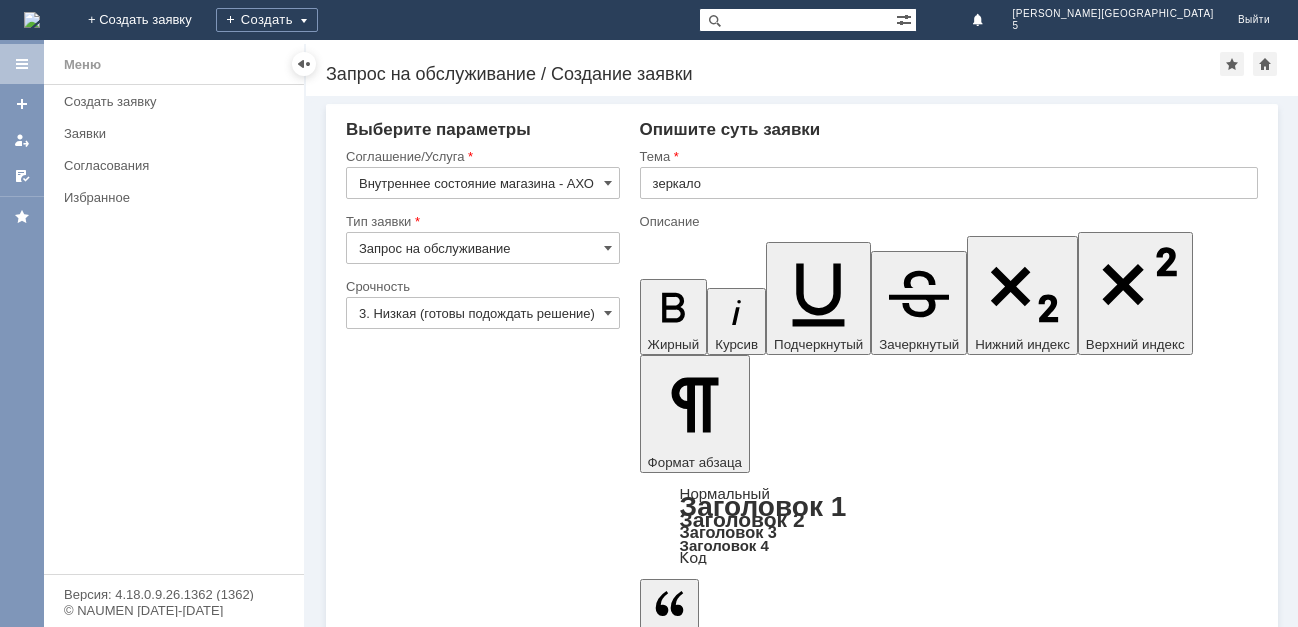 type 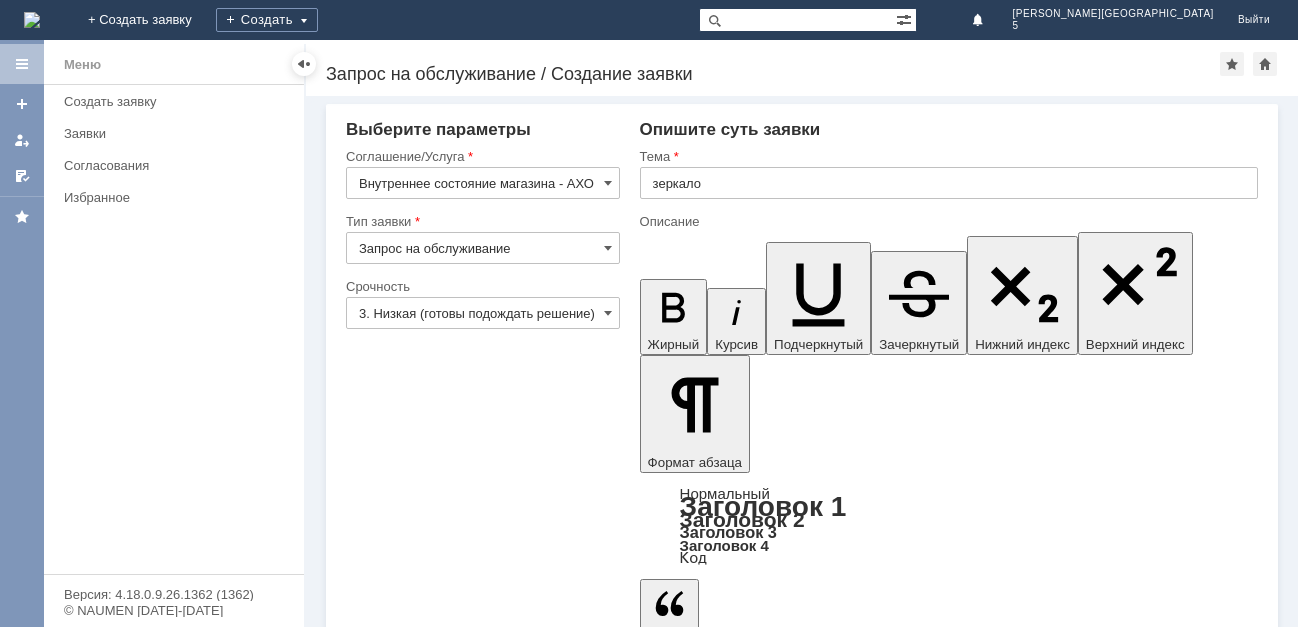 click on "Сохранить" at bounding box center [406, 4931] 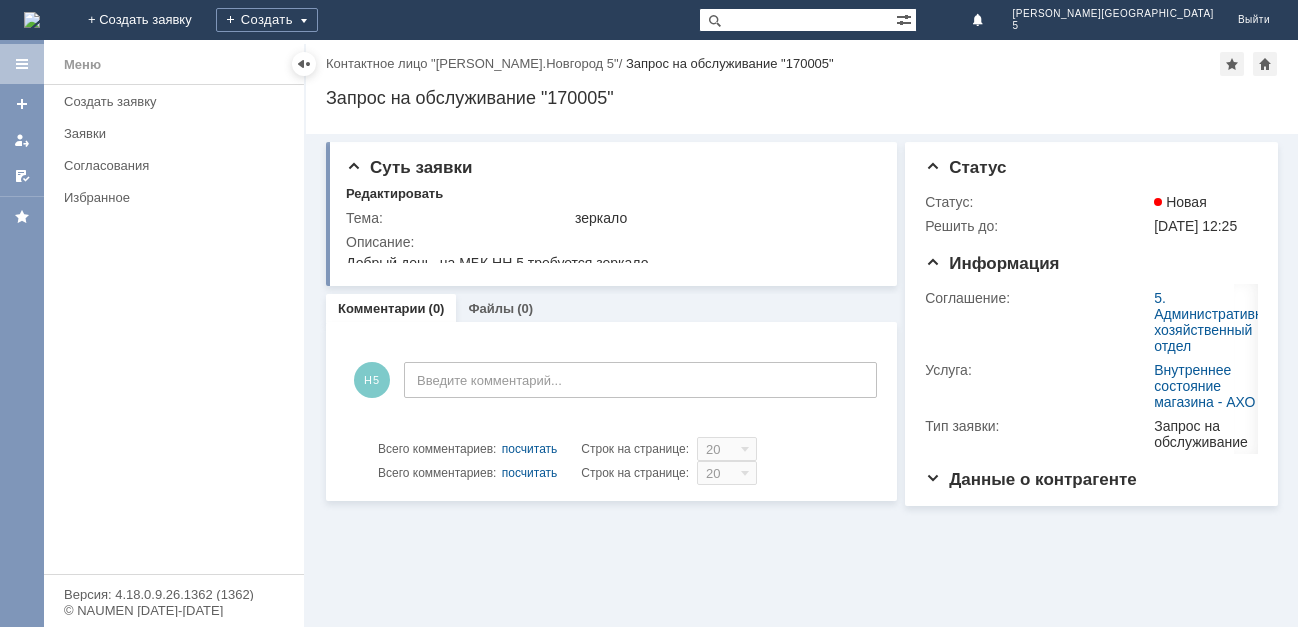 scroll, scrollTop: 0, scrollLeft: 0, axis: both 